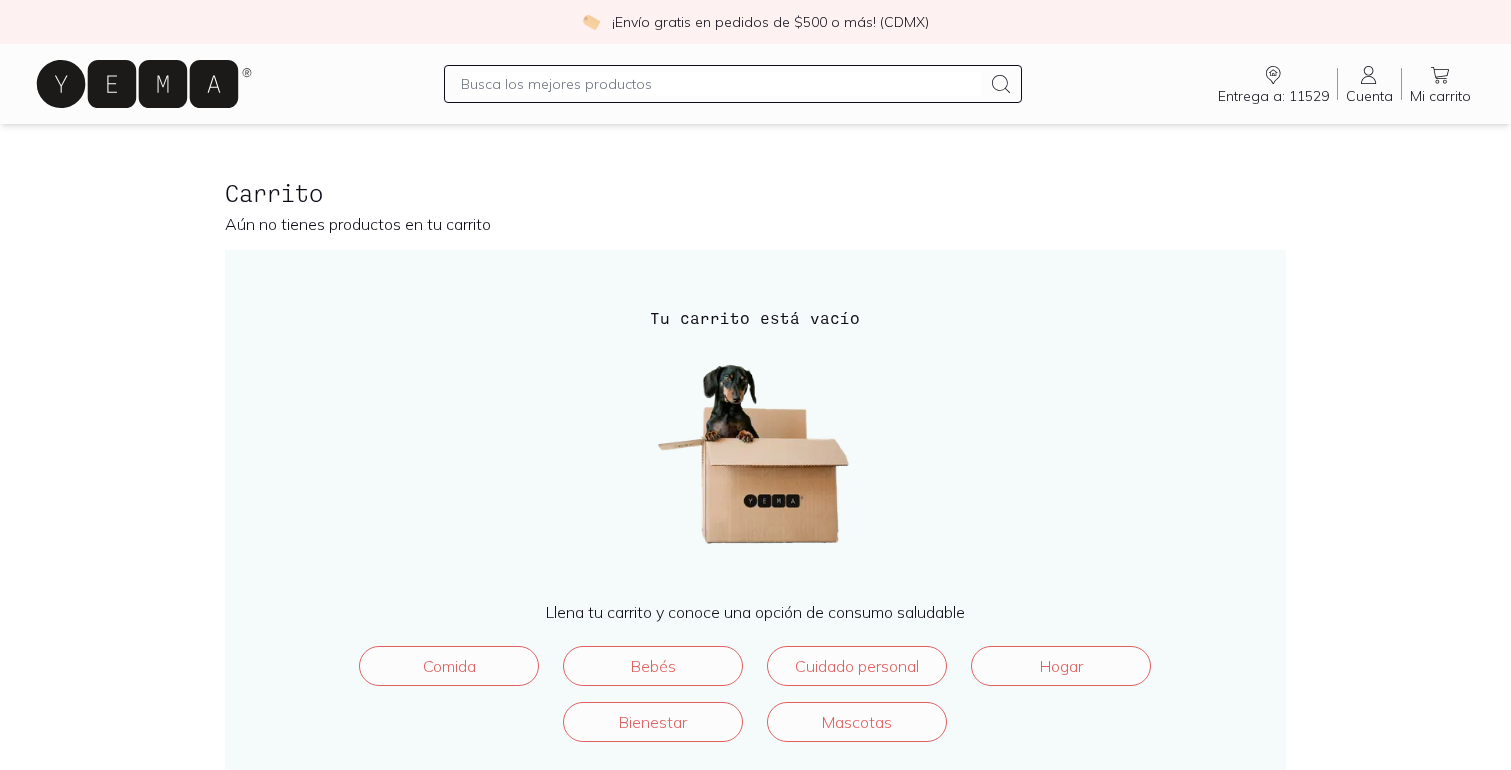 scroll, scrollTop: 0, scrollLeft: 0, axis: both 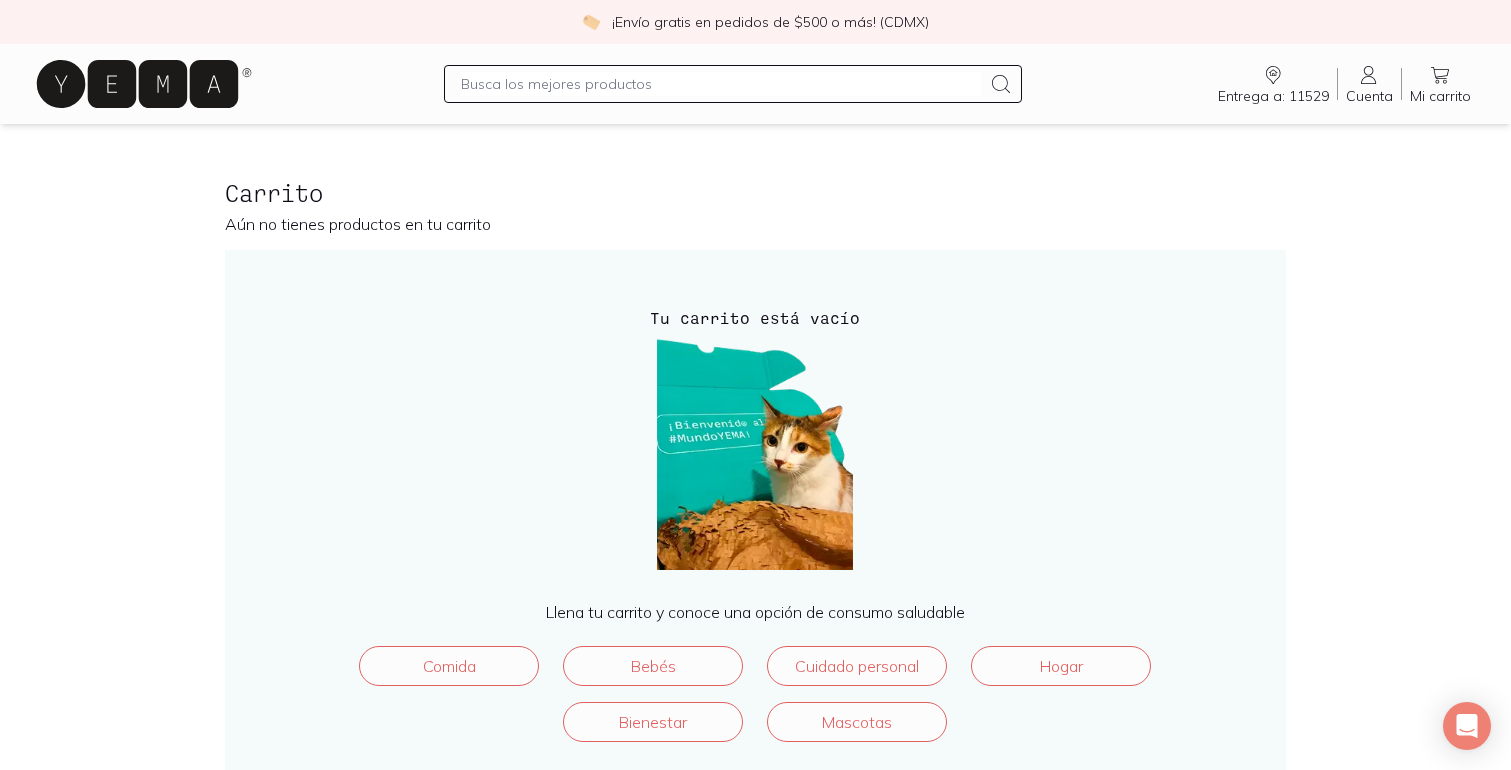 click on "Cuenta" at bounding box center [1369, 96] 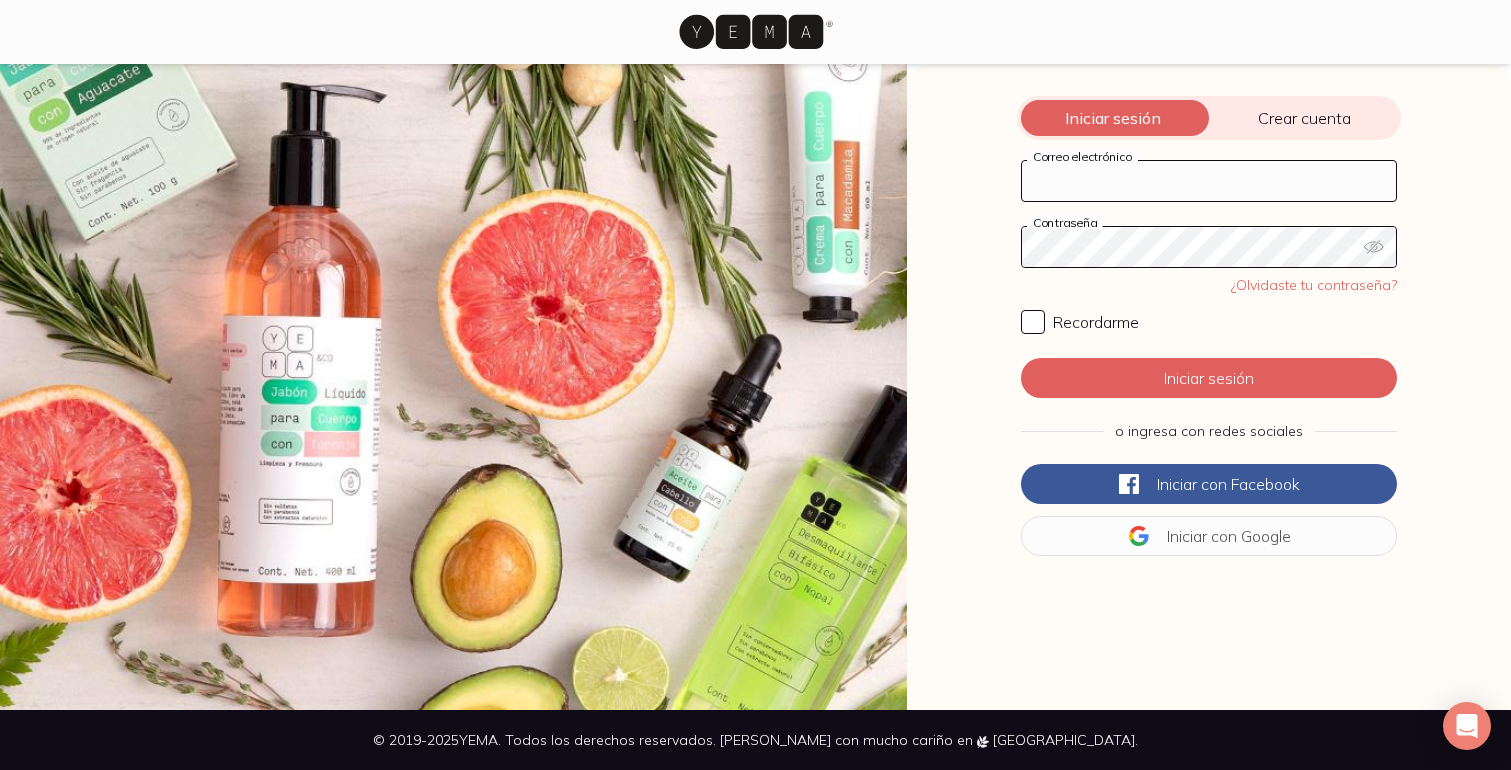 click on "Correo electrónico" at bounding box center [1209, 181] 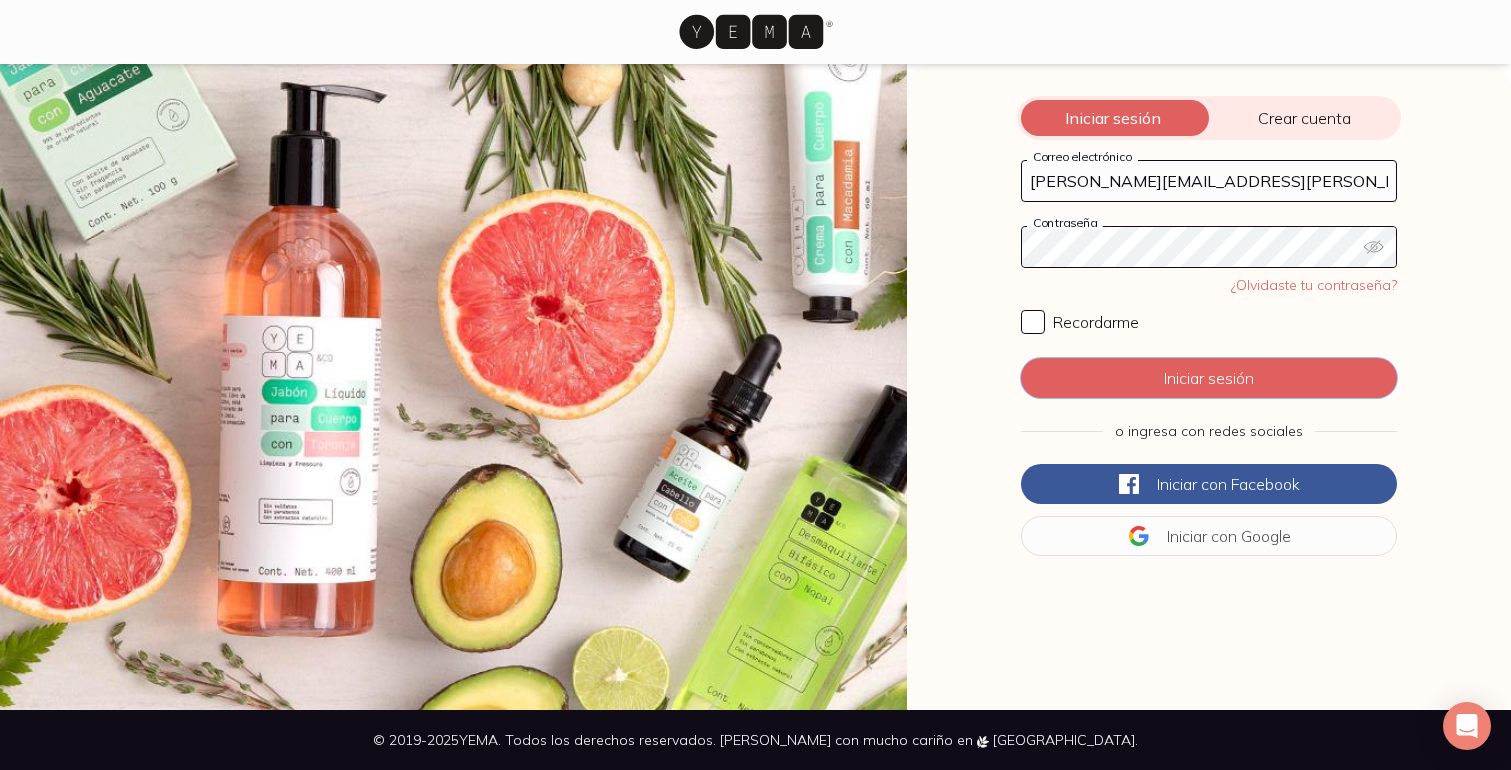 click on "[PERSON_NAME][EMAIL_ADDRESS][PERSON_NAME][DOMAIN_NAME] Correo electrónico Contraseña ¿Olvidaste tu contraseña? Recordarme Iniciar sesión o ingresa con redes sociales Iniciar con Facebook Iniciar con Google" at bounding box center (1209, 358) 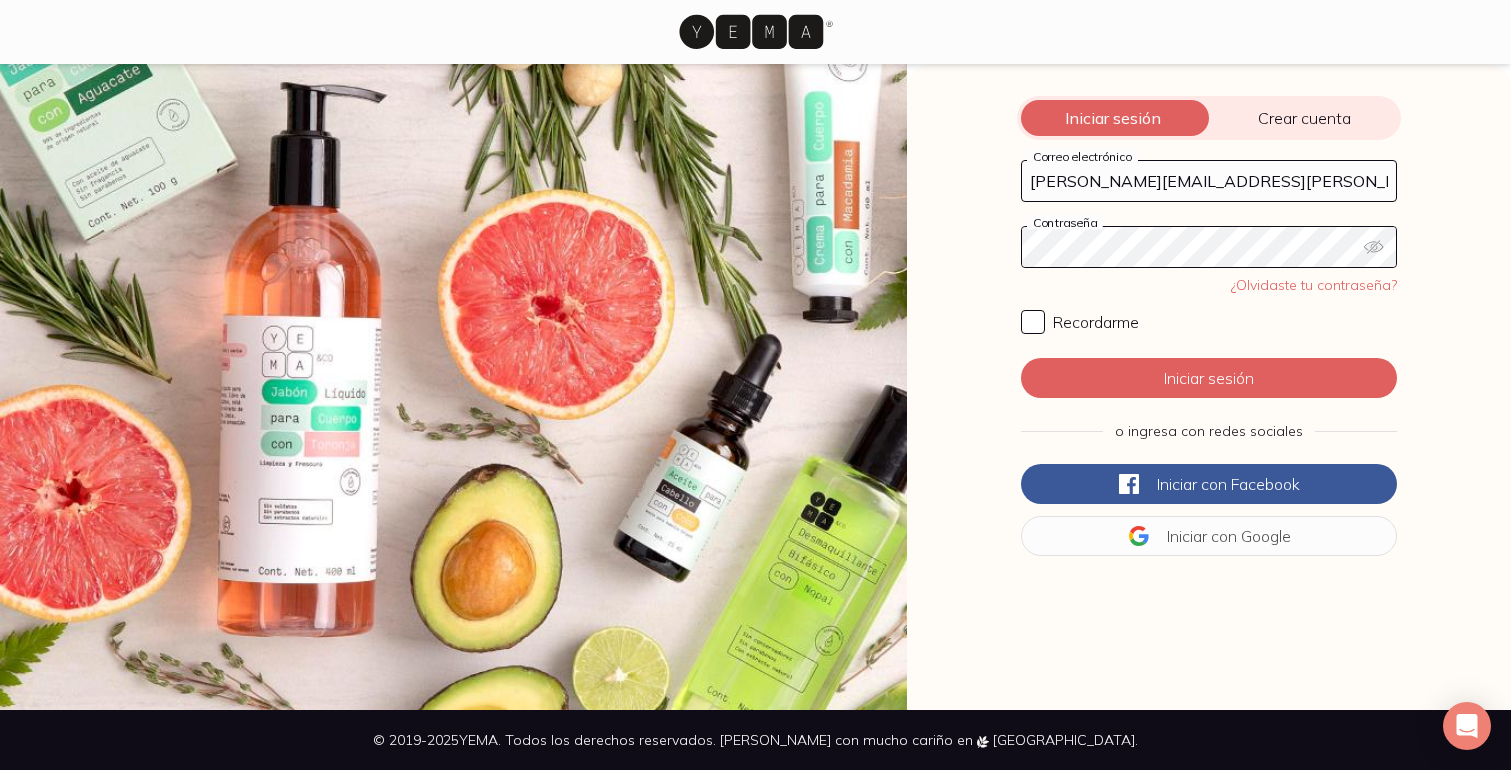 click on "[PERSON_NAME][EMAIL_ADDRESS][PERSON_NAME][DOMAIN_NAME] Correo electrónico Contraseña ¿Olvidaste tu contraseña? Recordarme Iniciar sesión o ingresa con redes sociales Iniciar con Facebook Iniciar con Google" at bounding box center [1209, 358] 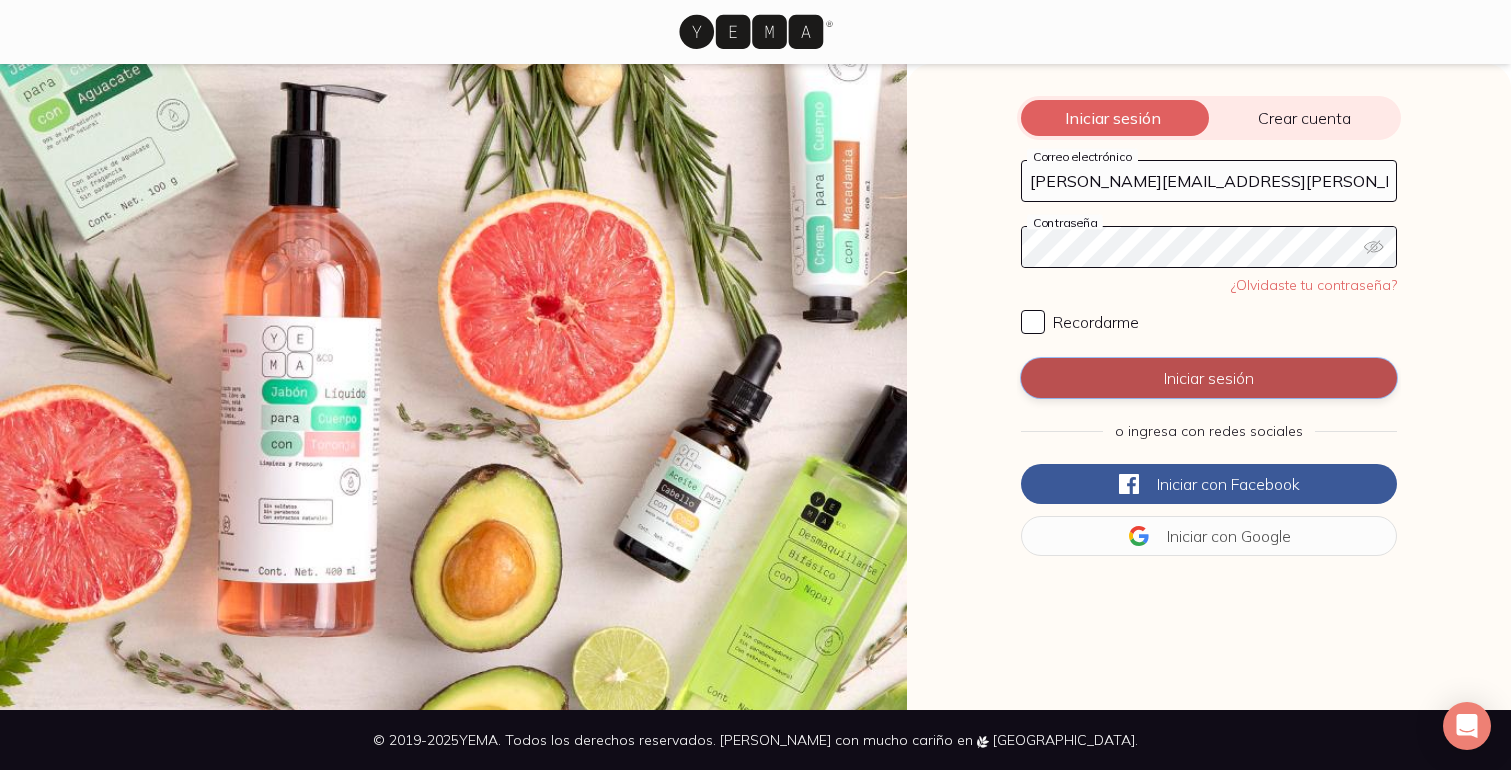 click on "Iniciar sesión" at bounding box center (1209, 378) 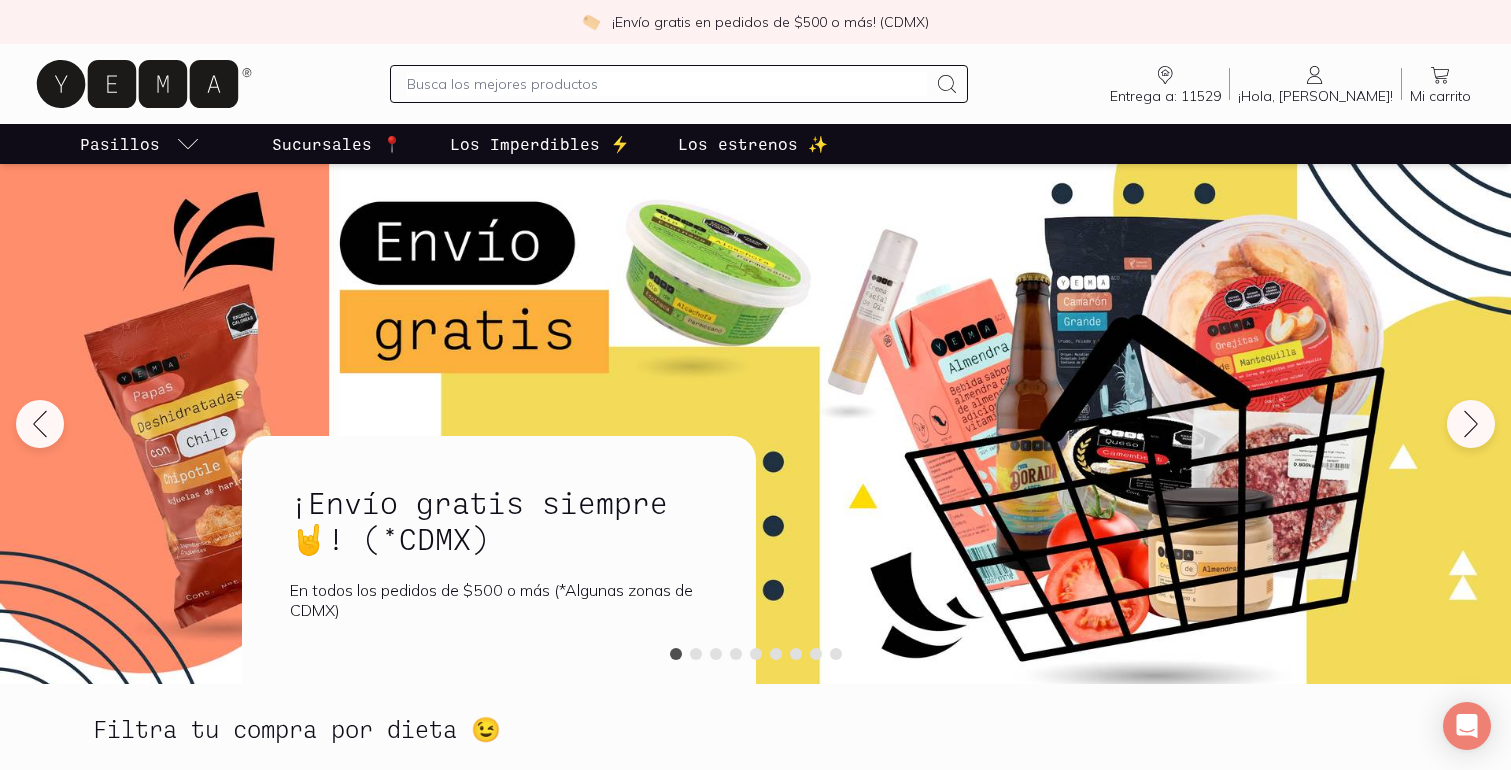 click at bounding box center [667, 84] 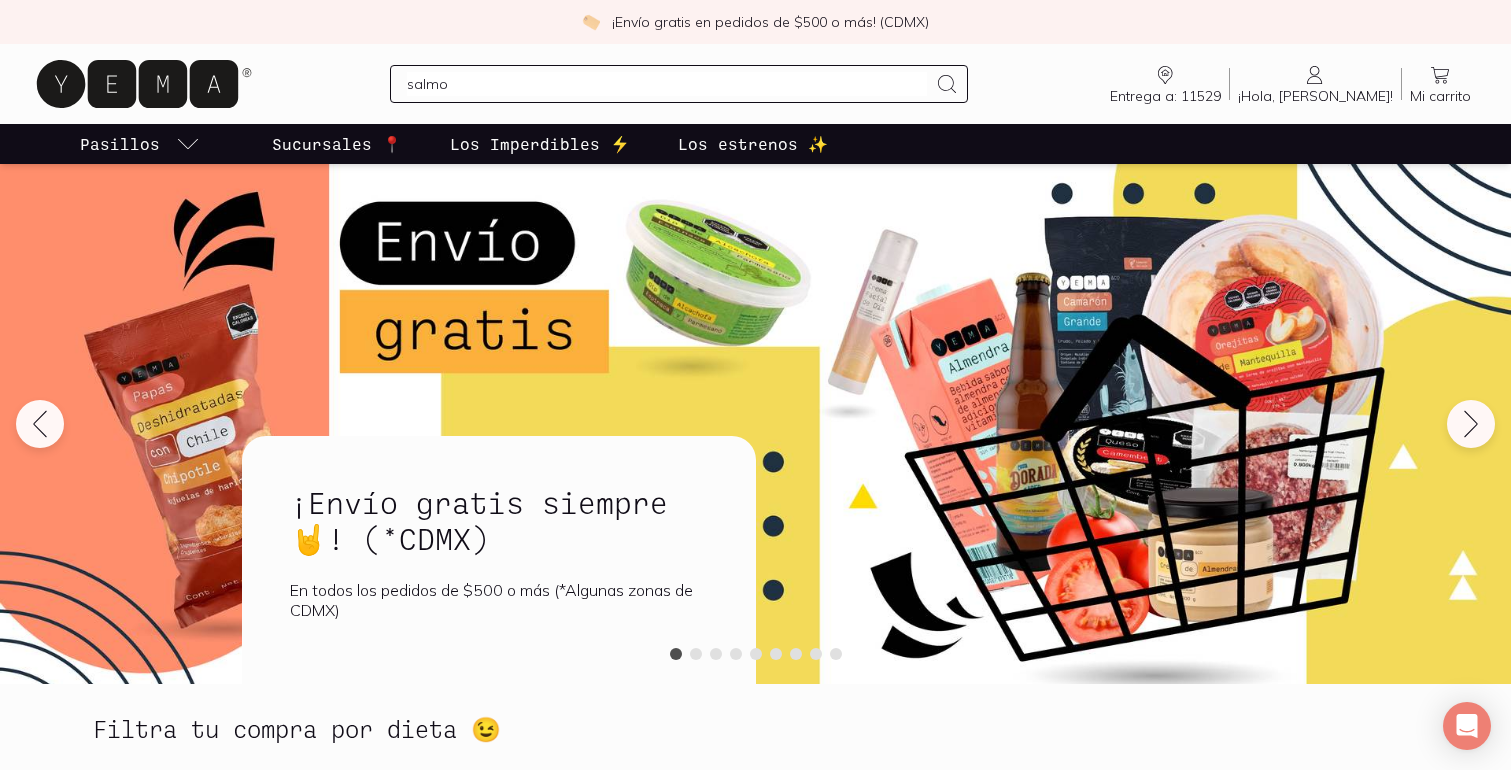 type on "salmon" 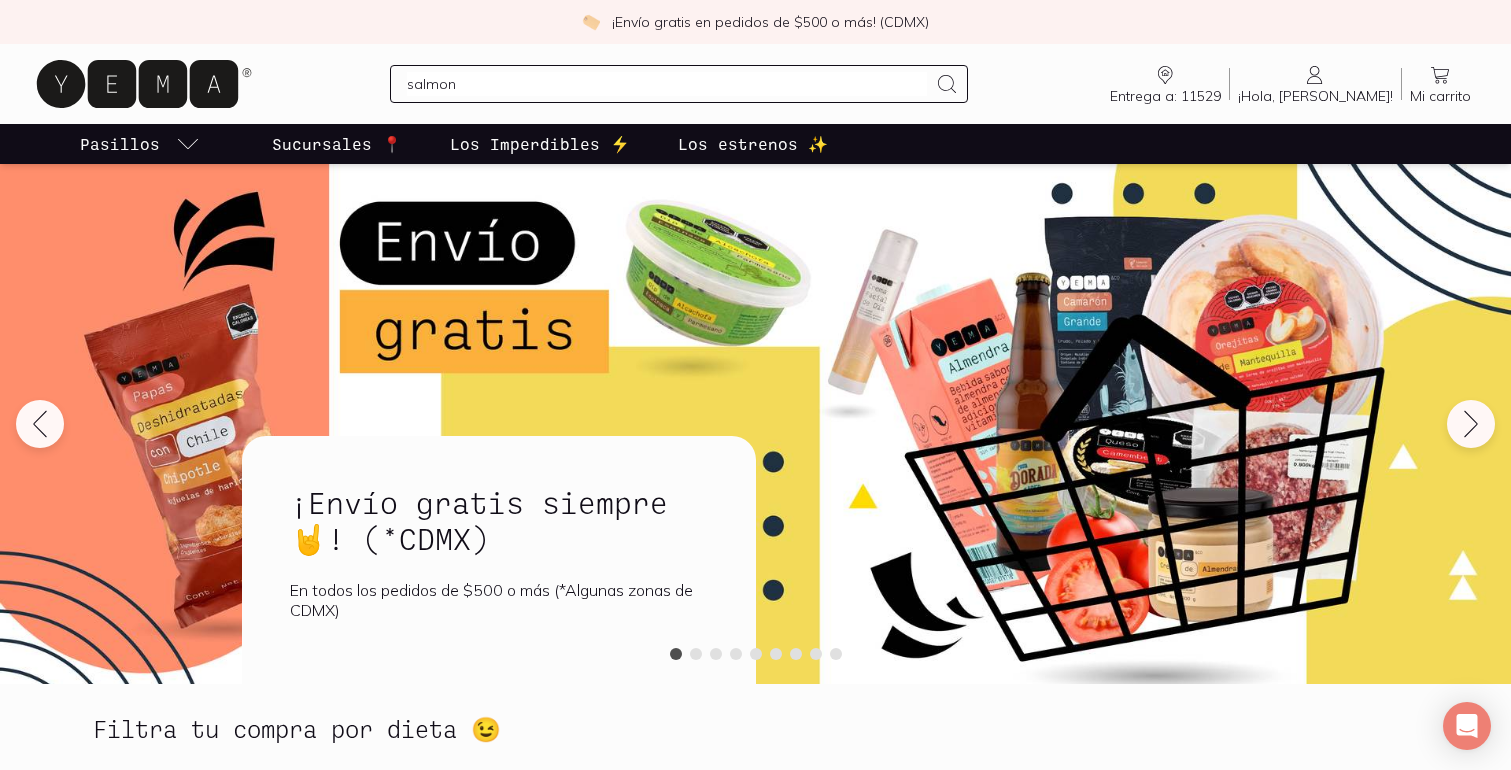 type 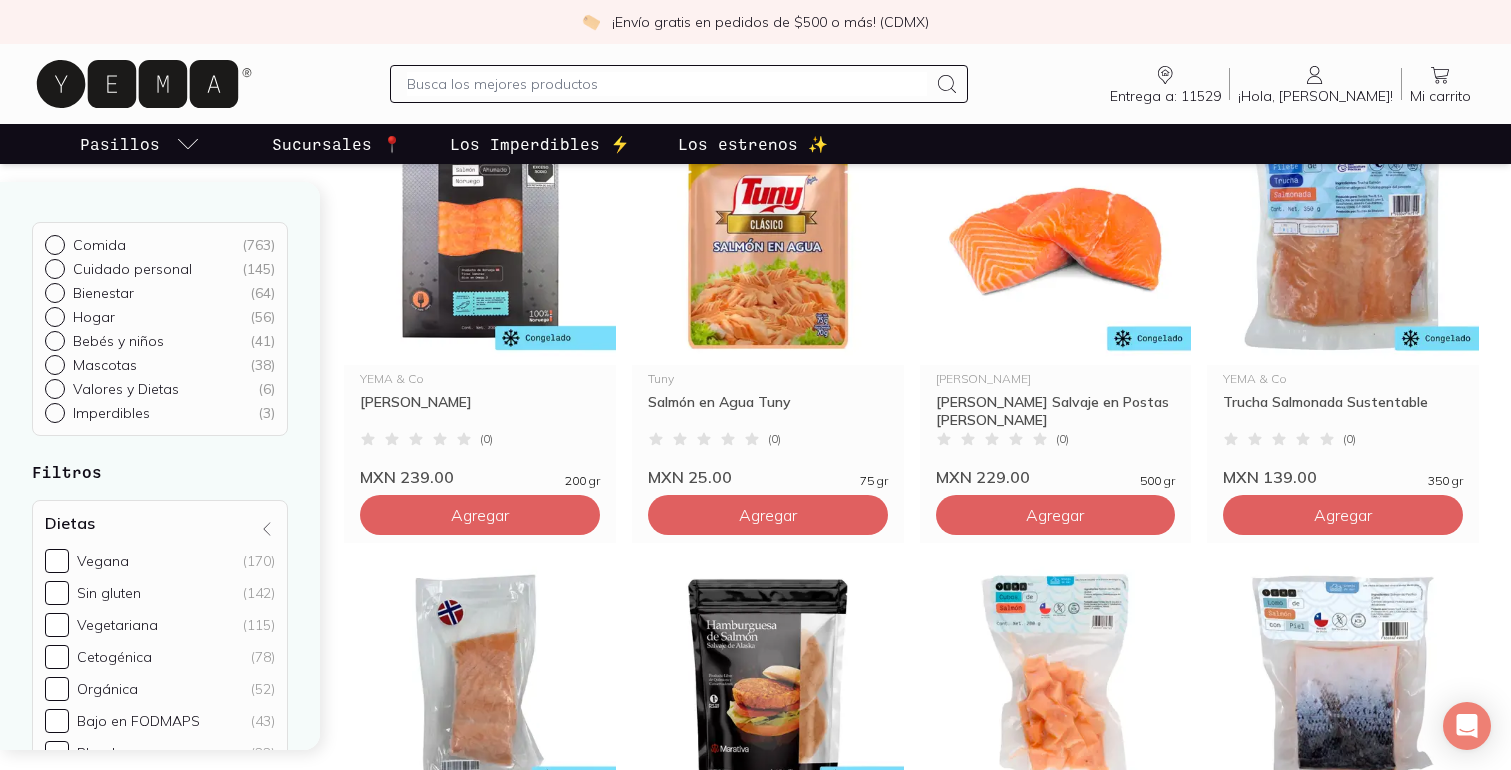 scroll, scrollTop: 272, scrollLeft: 0, axis: vertical 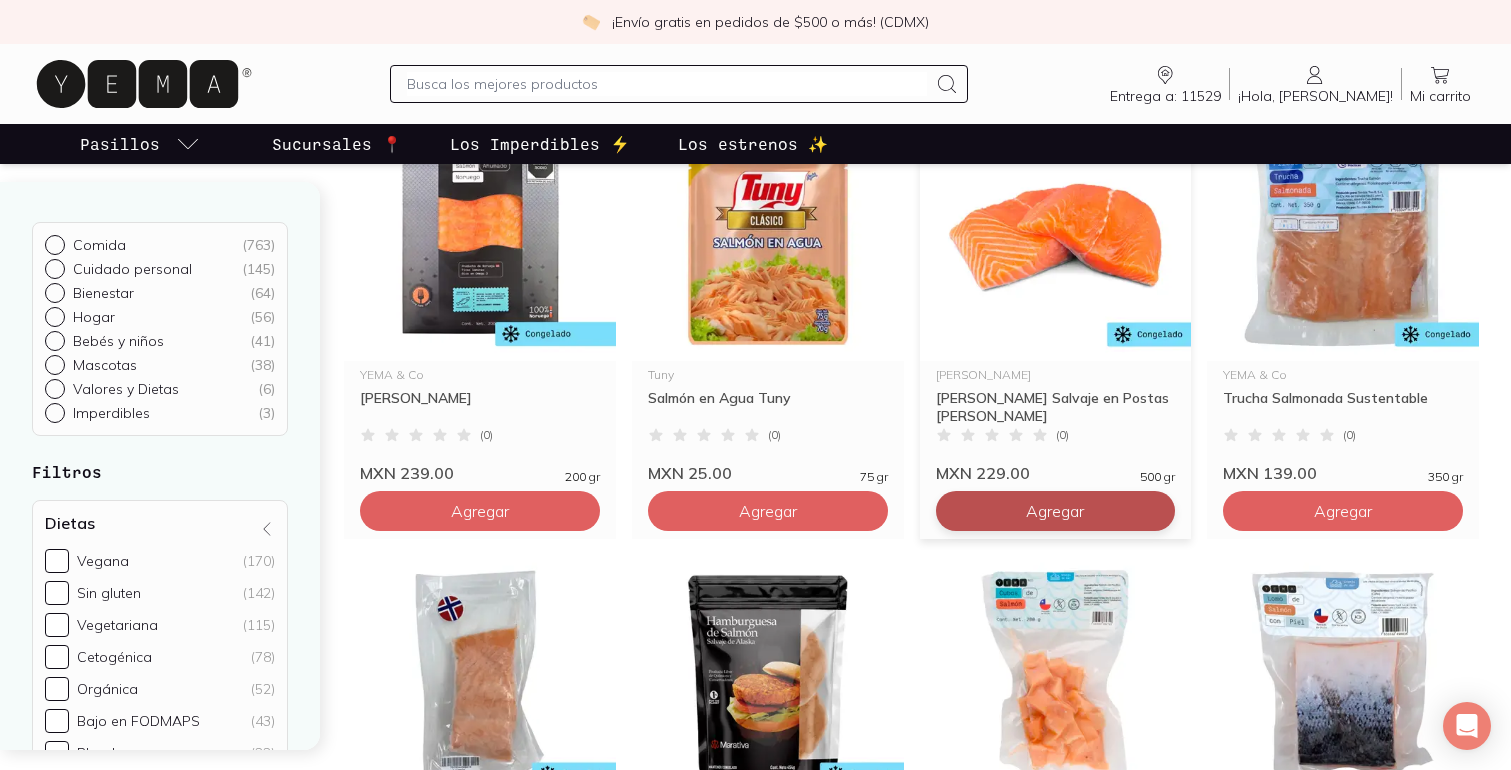 click on "Agregar" at bounding box center (480, 511) 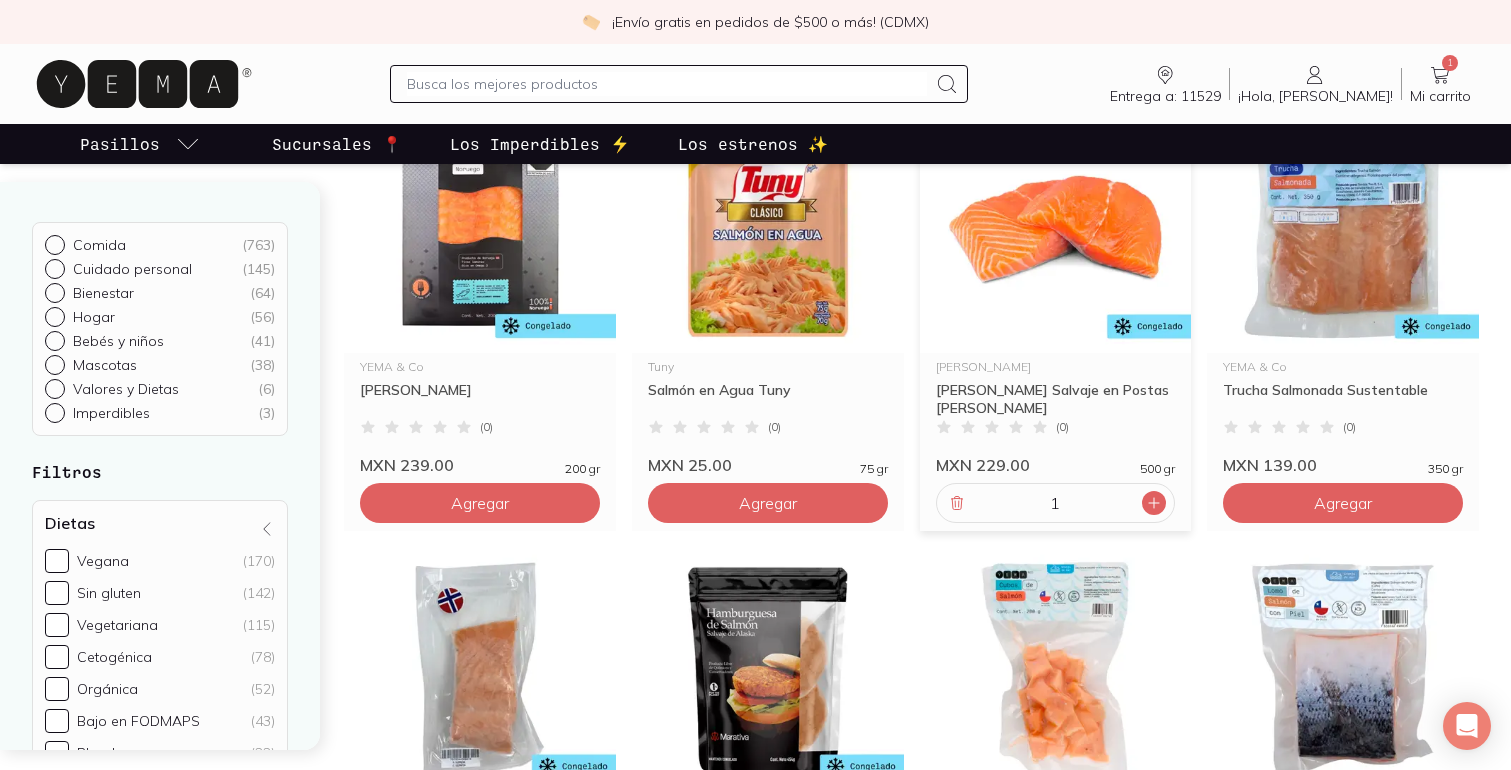 click 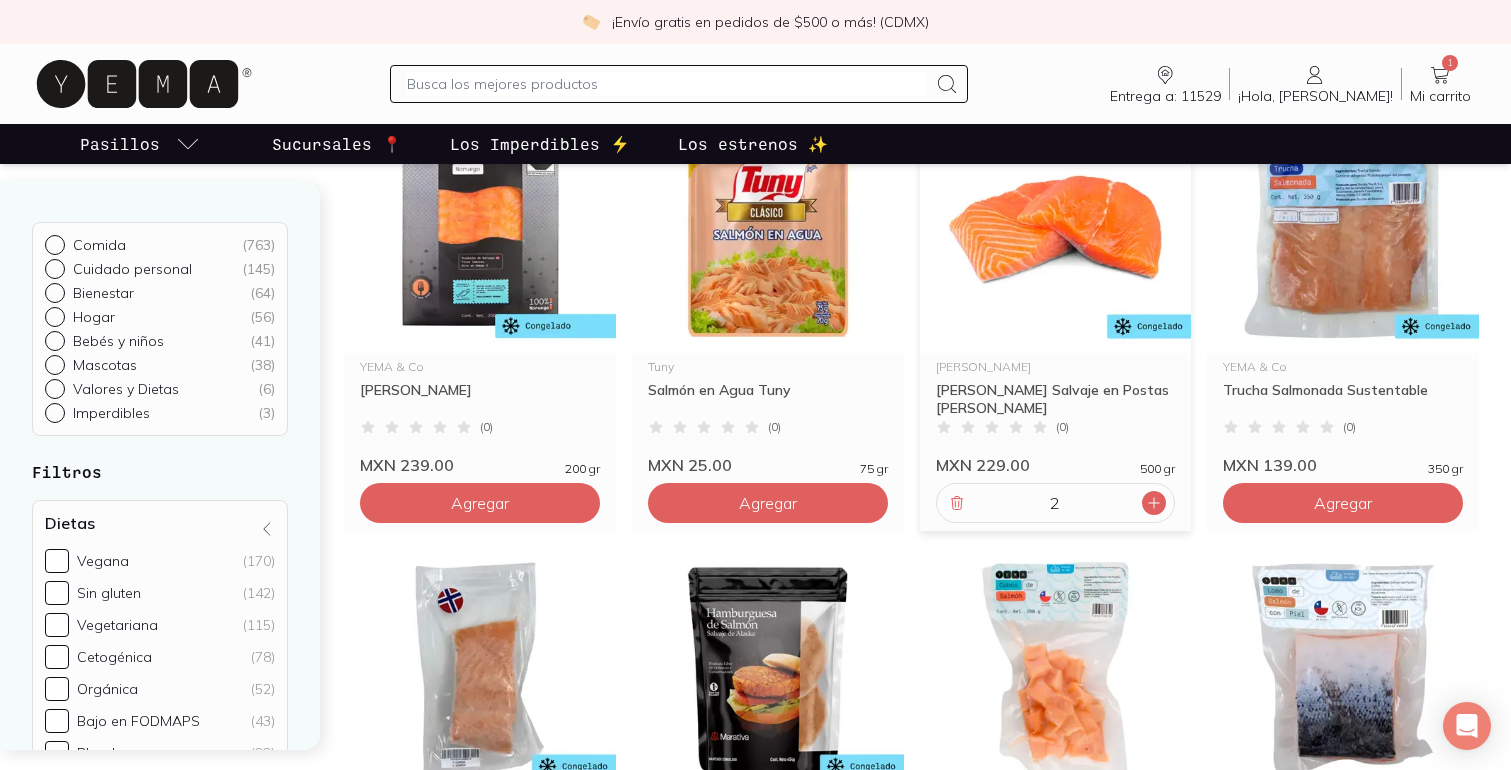 click 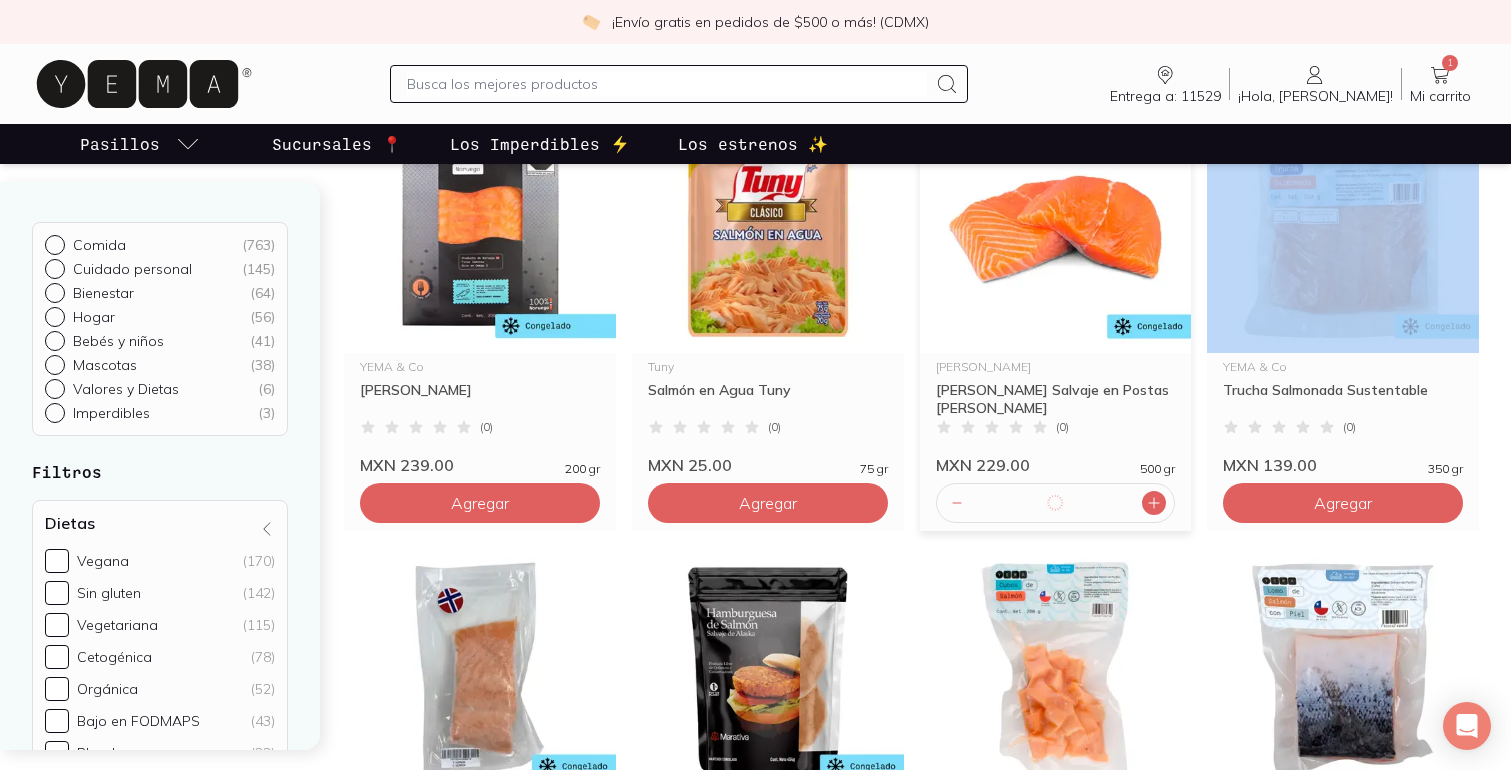 click 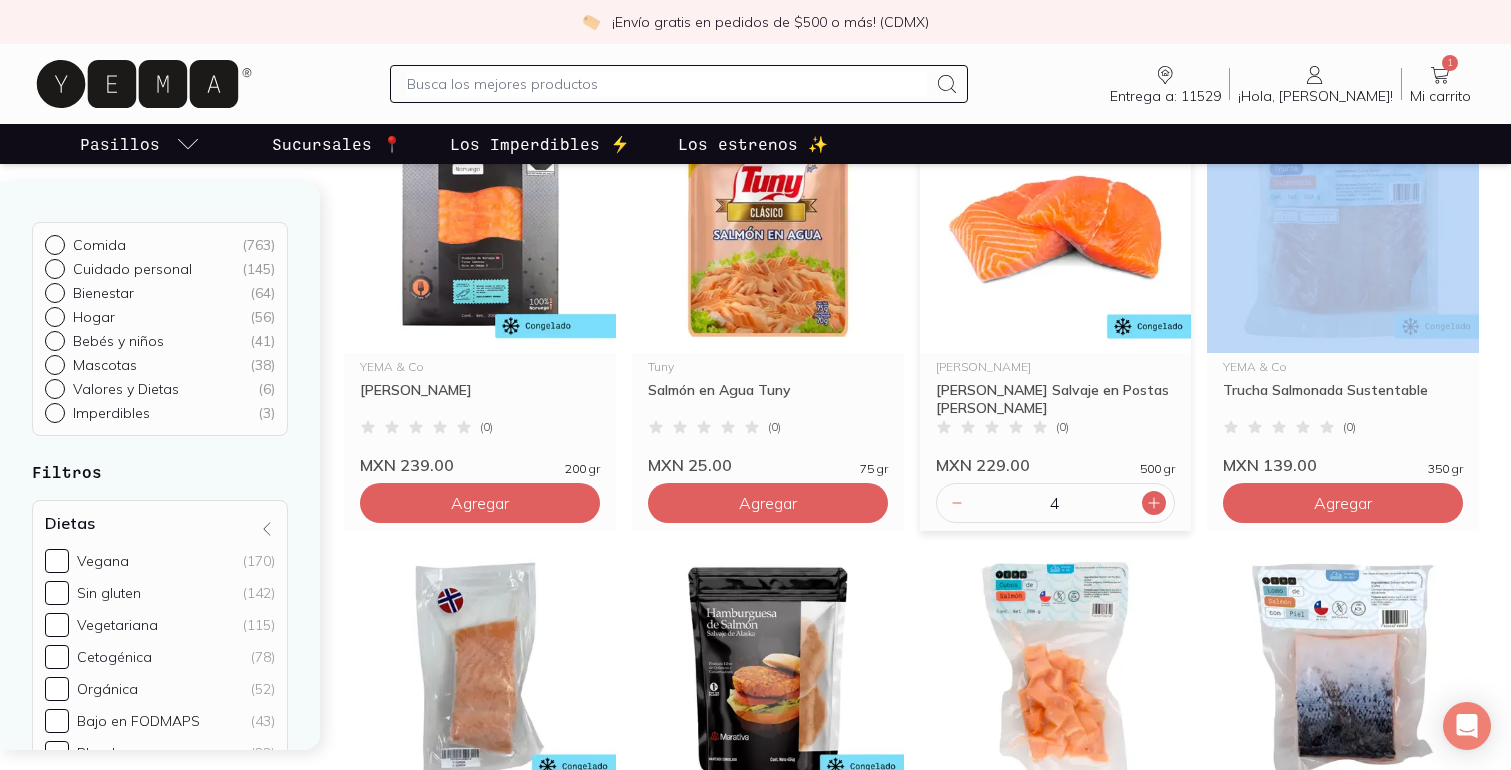 click 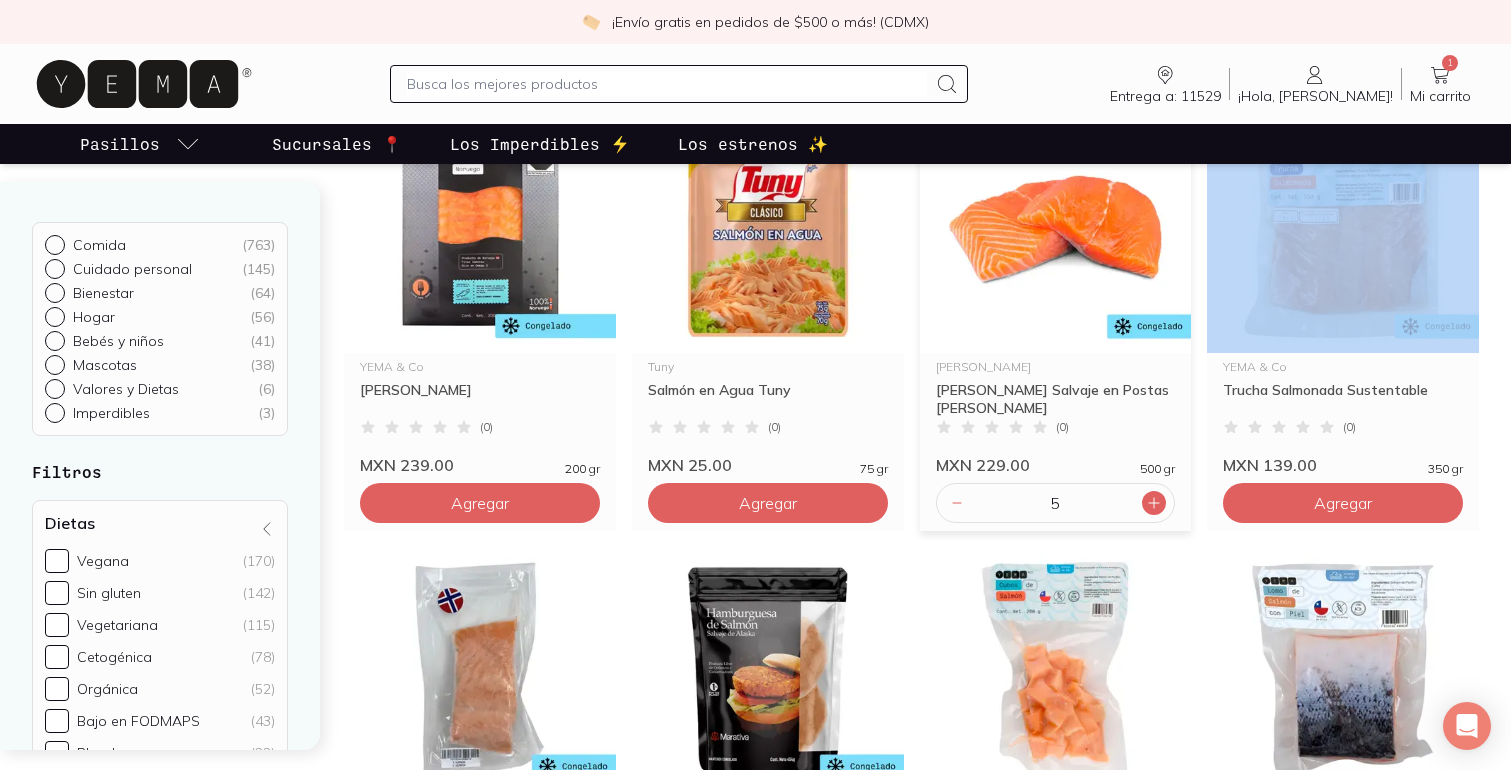 click 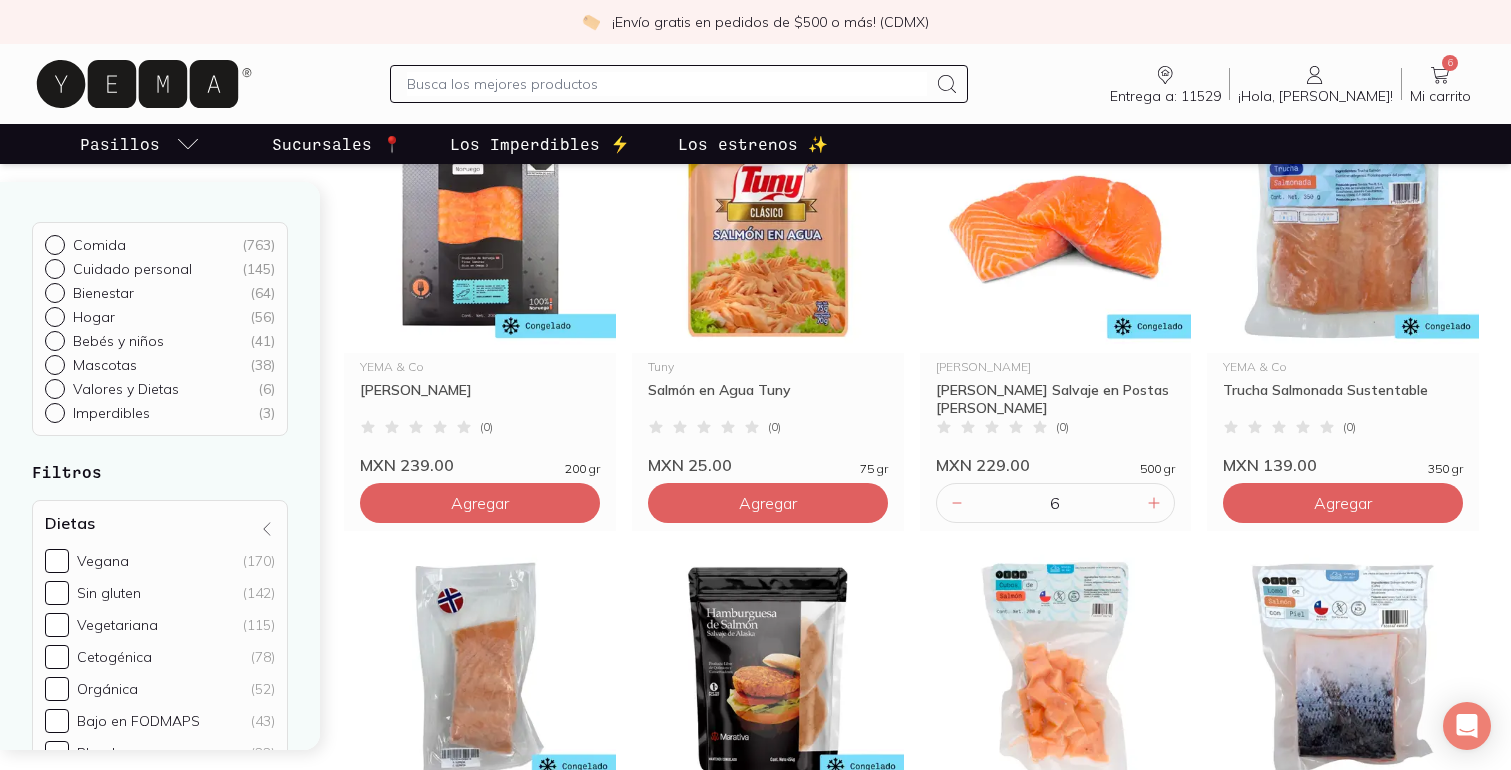 click at bounding box center [667, 84] 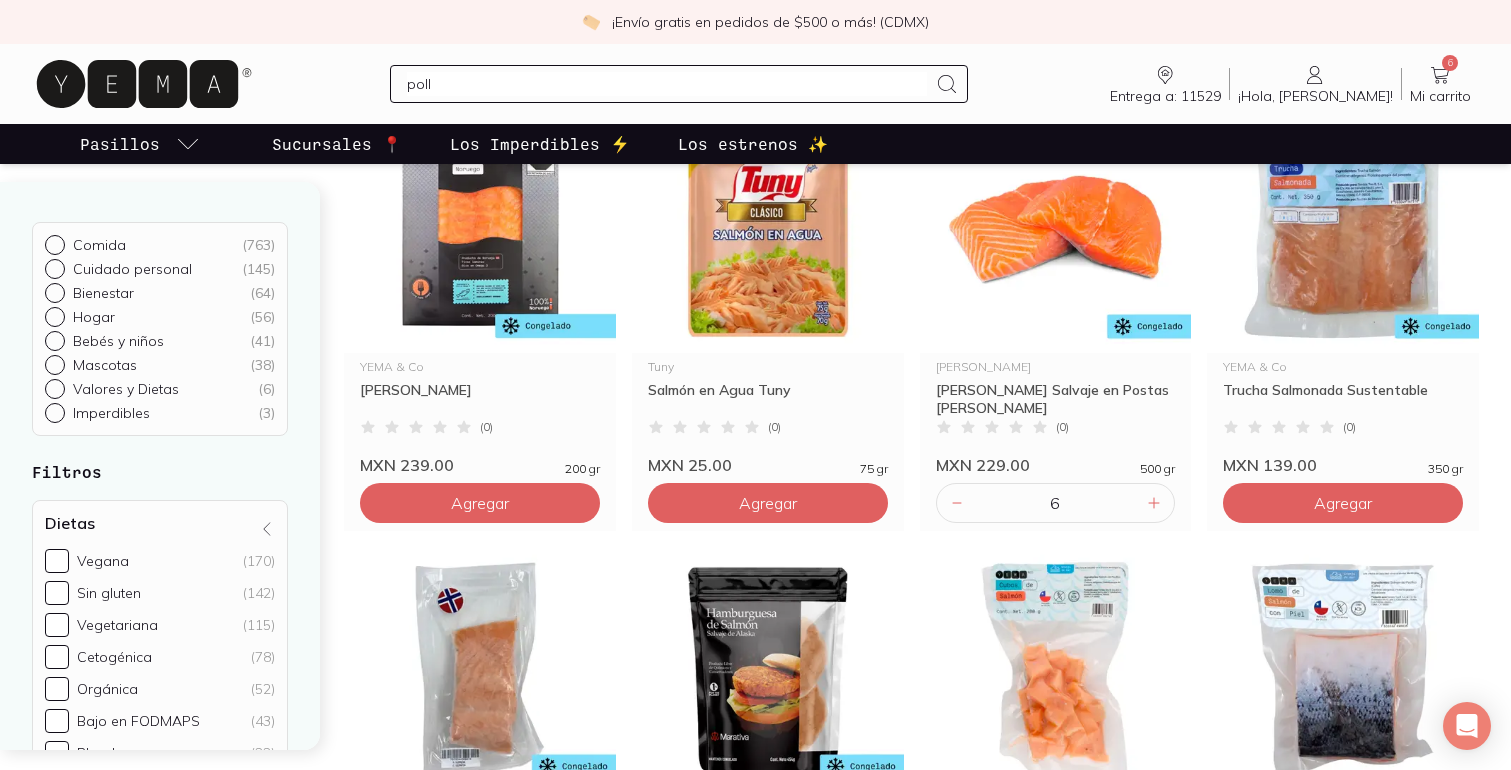 type on "pollo" 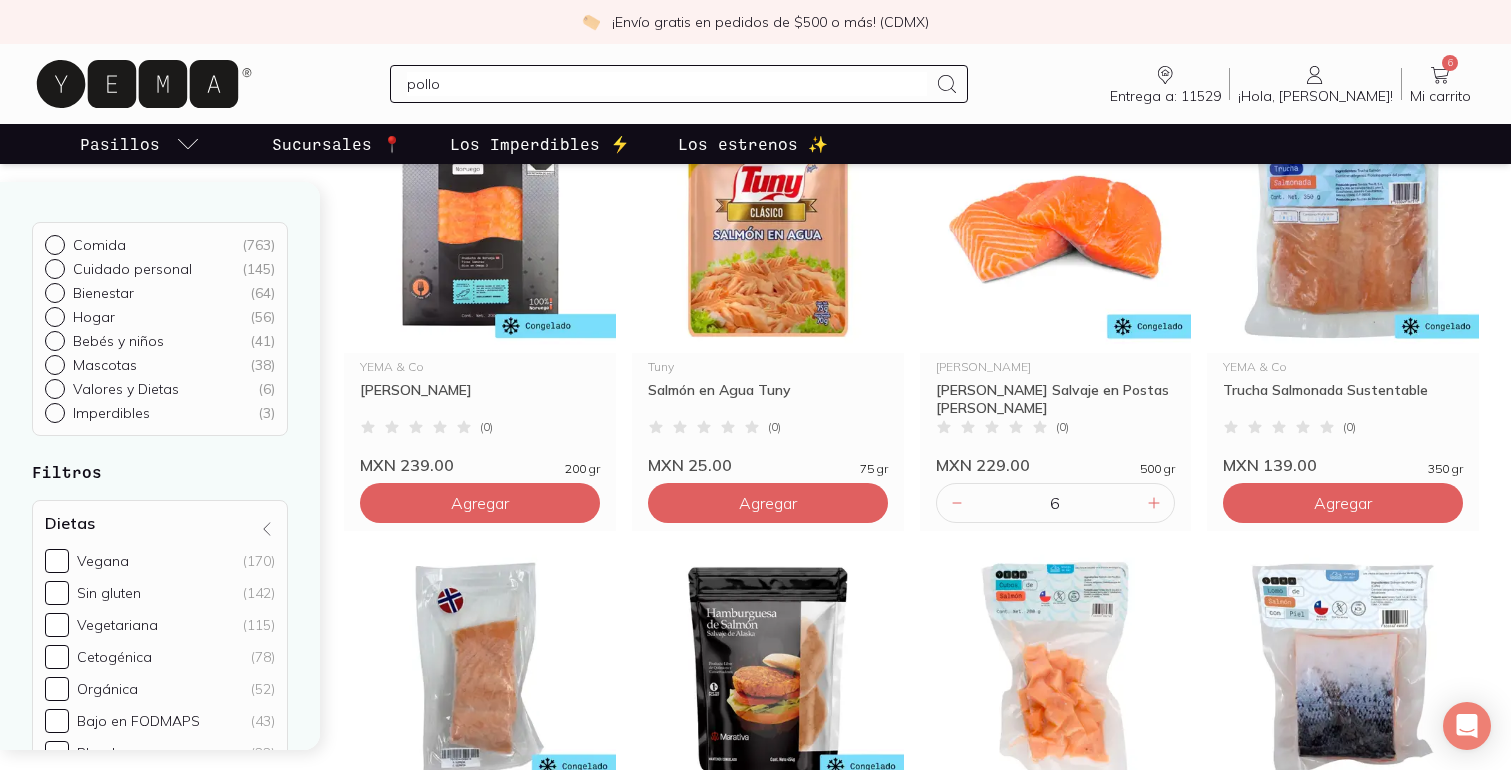 type 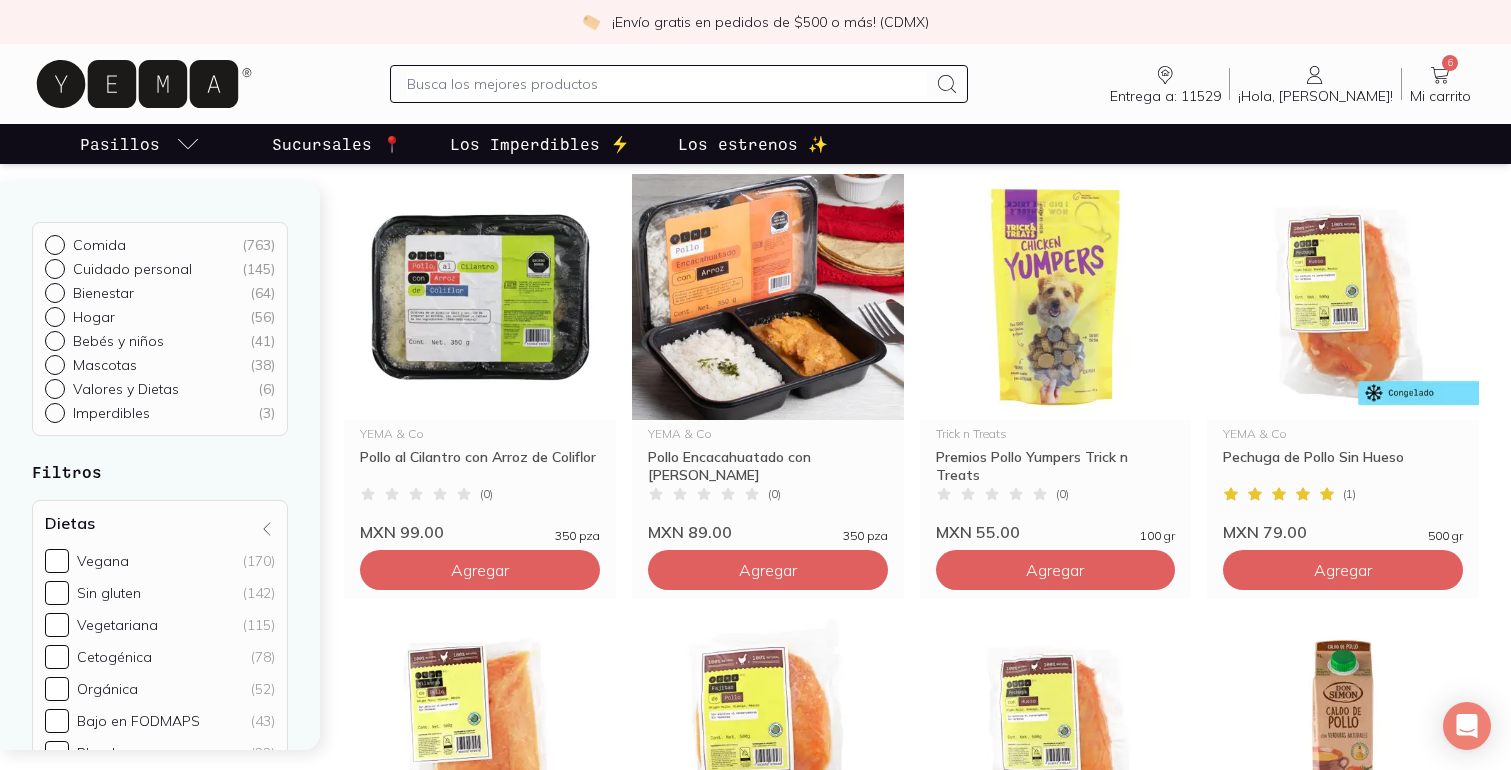 scroll, scrollTop: 201, scrollLeft: 0, axis: vertical 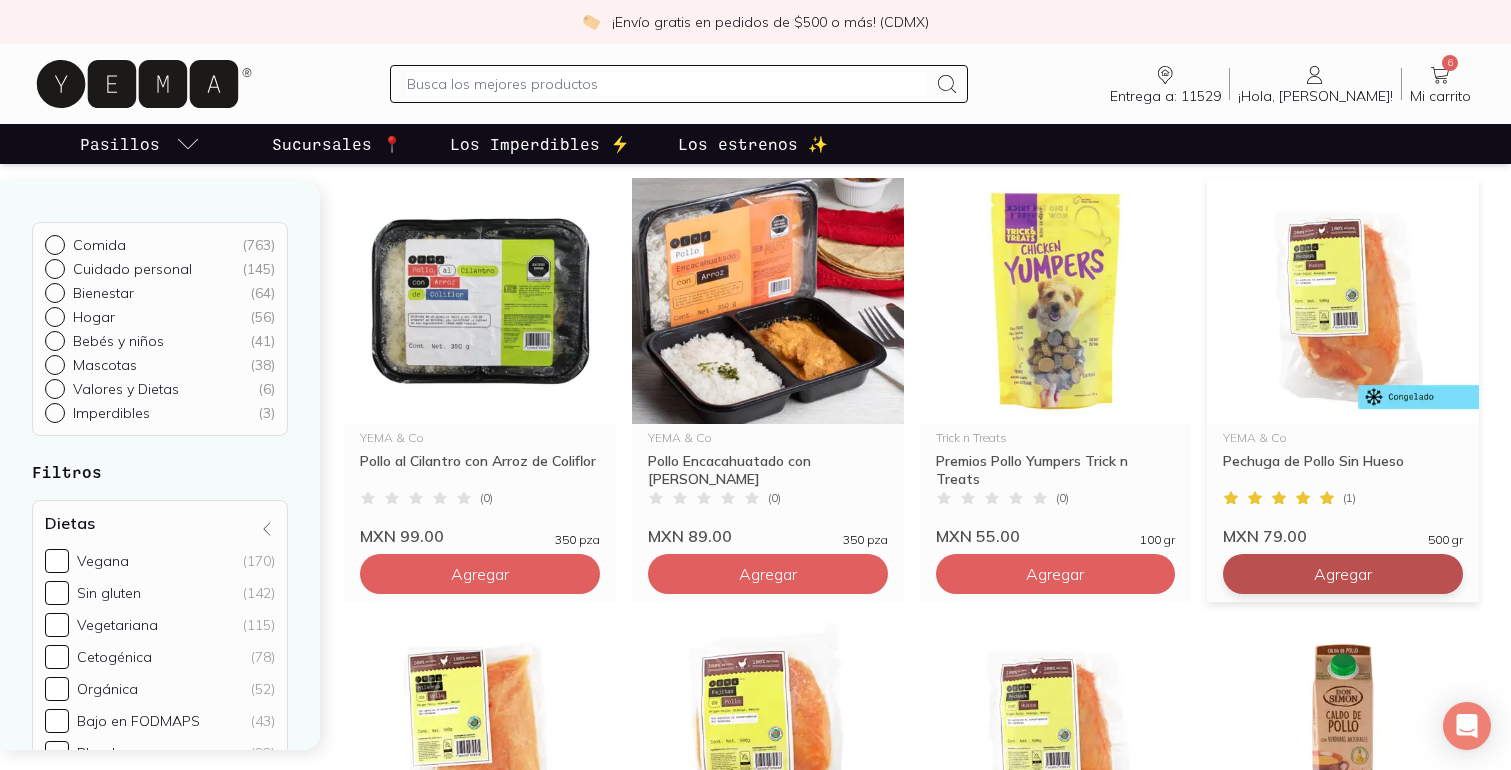 click on "Agregar" at bounding box center [480, 574] 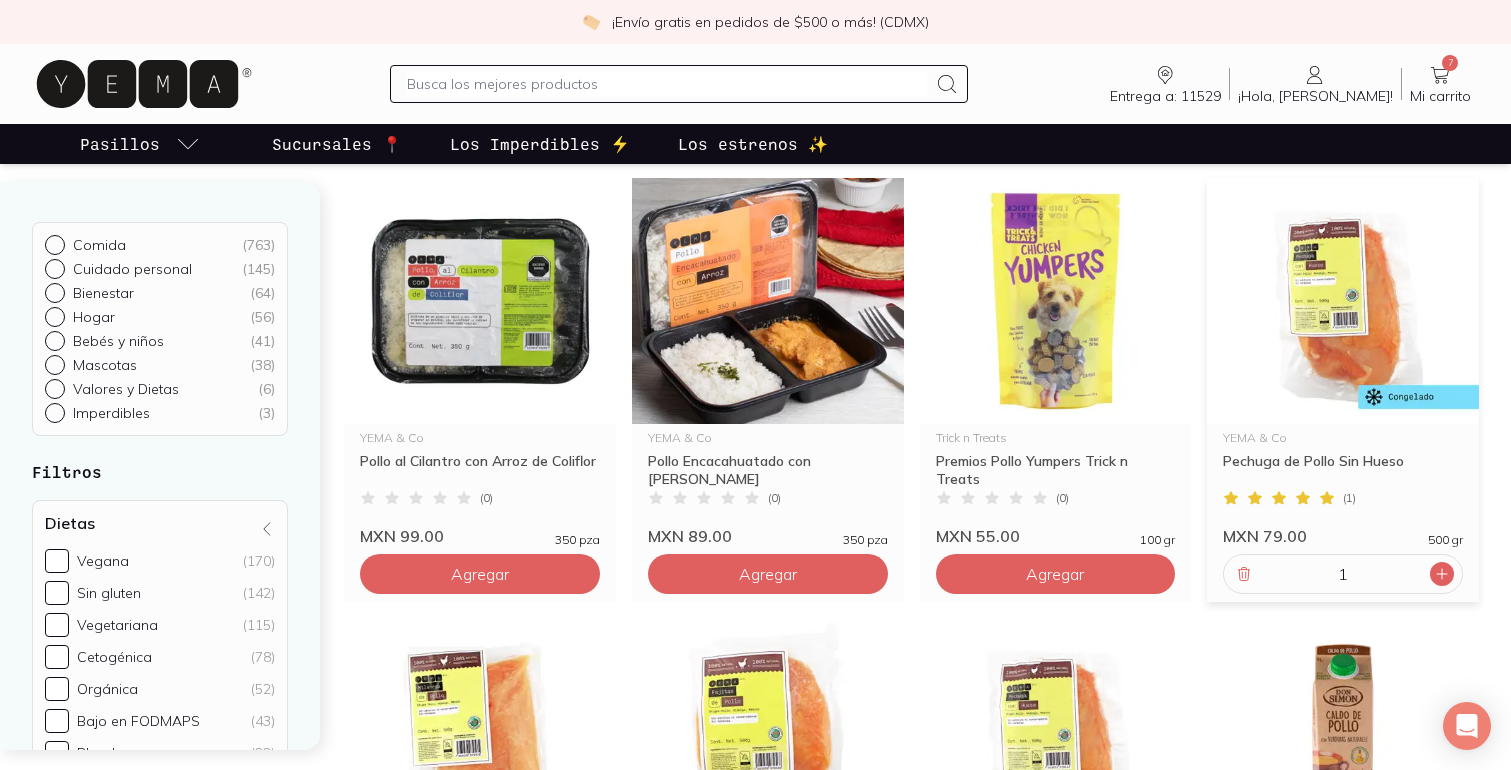 click 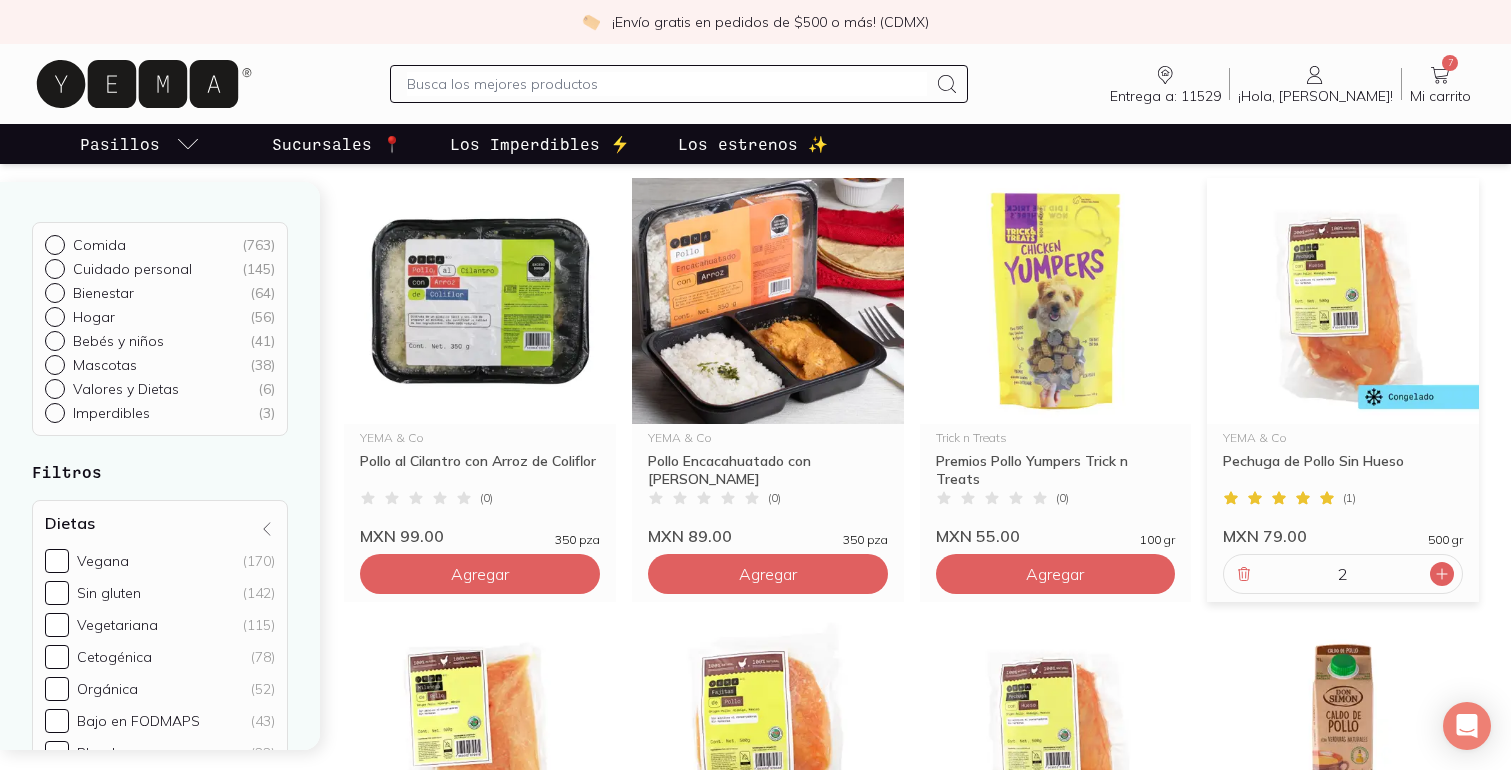 click 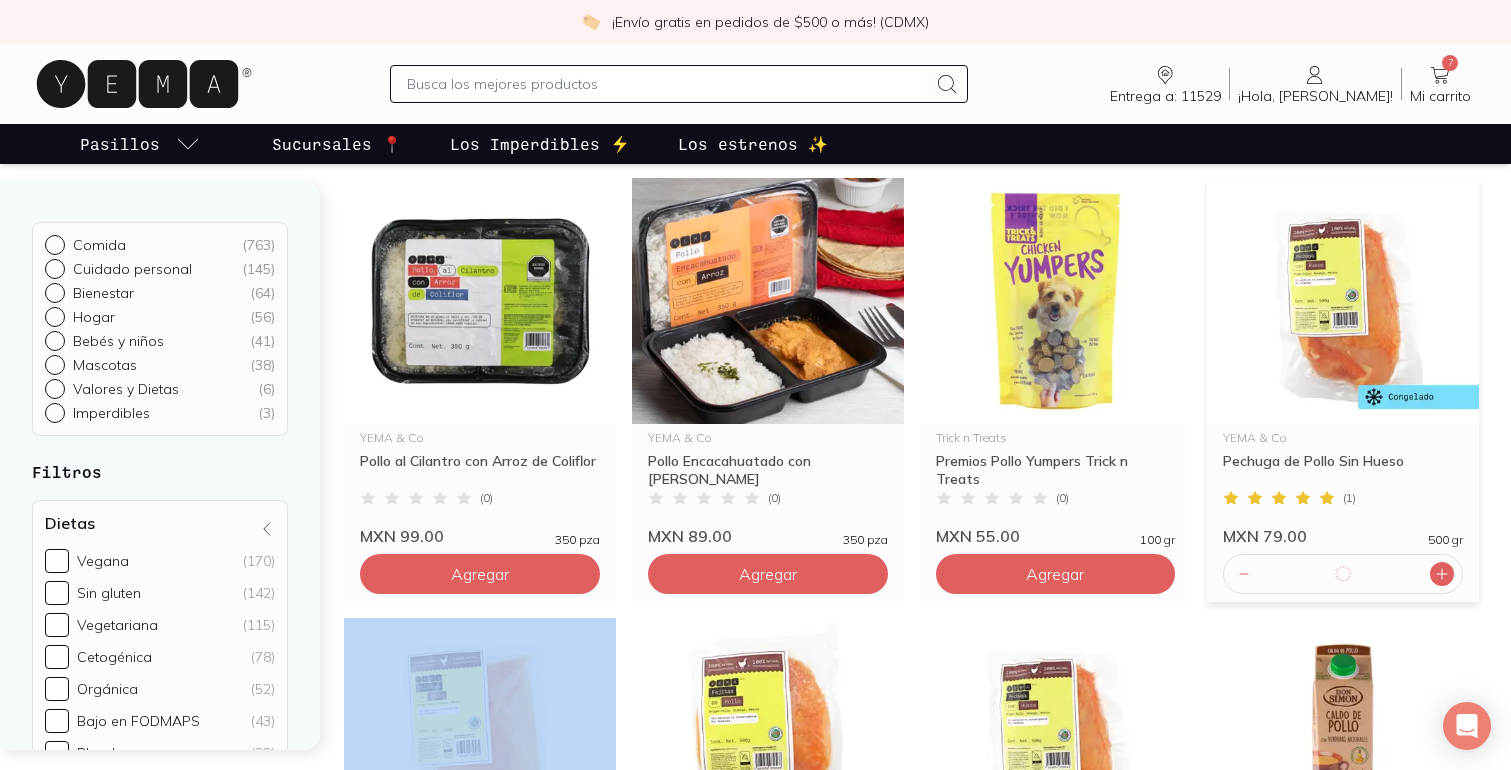 click 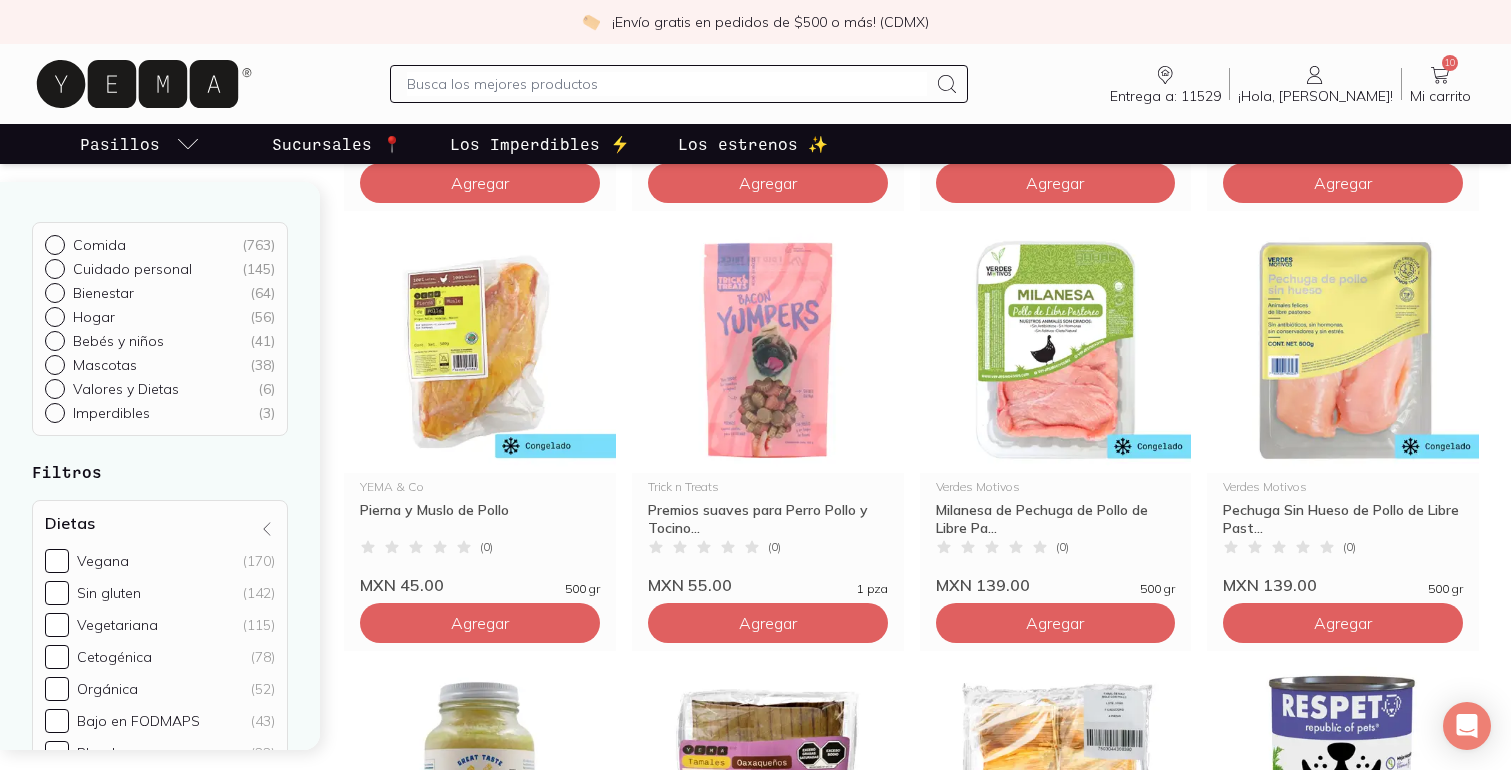 scroll, scrollTop: 2358, scrollLeft: 0, axis: vertical 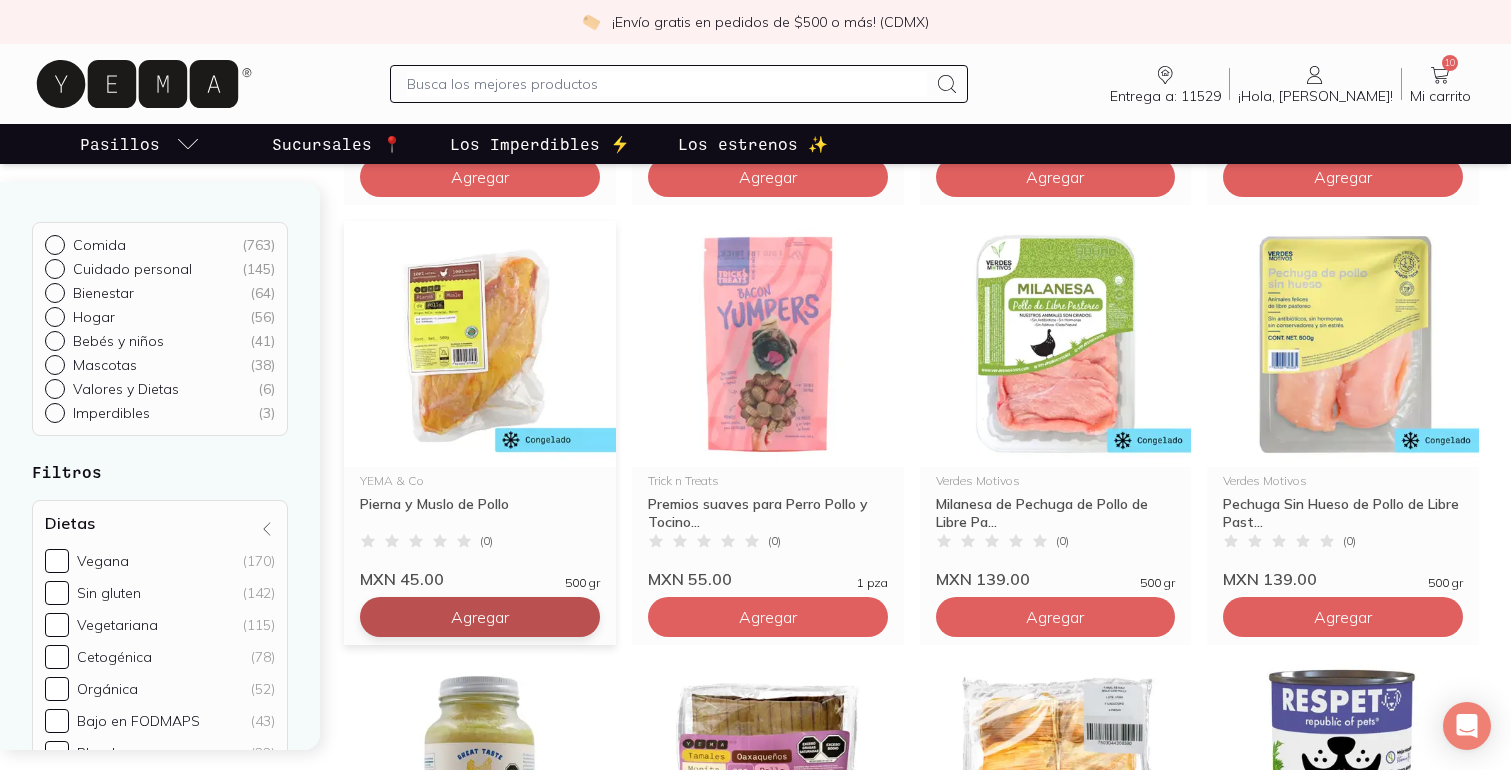 click on "Agregar" at bounding box center (480, -1583) 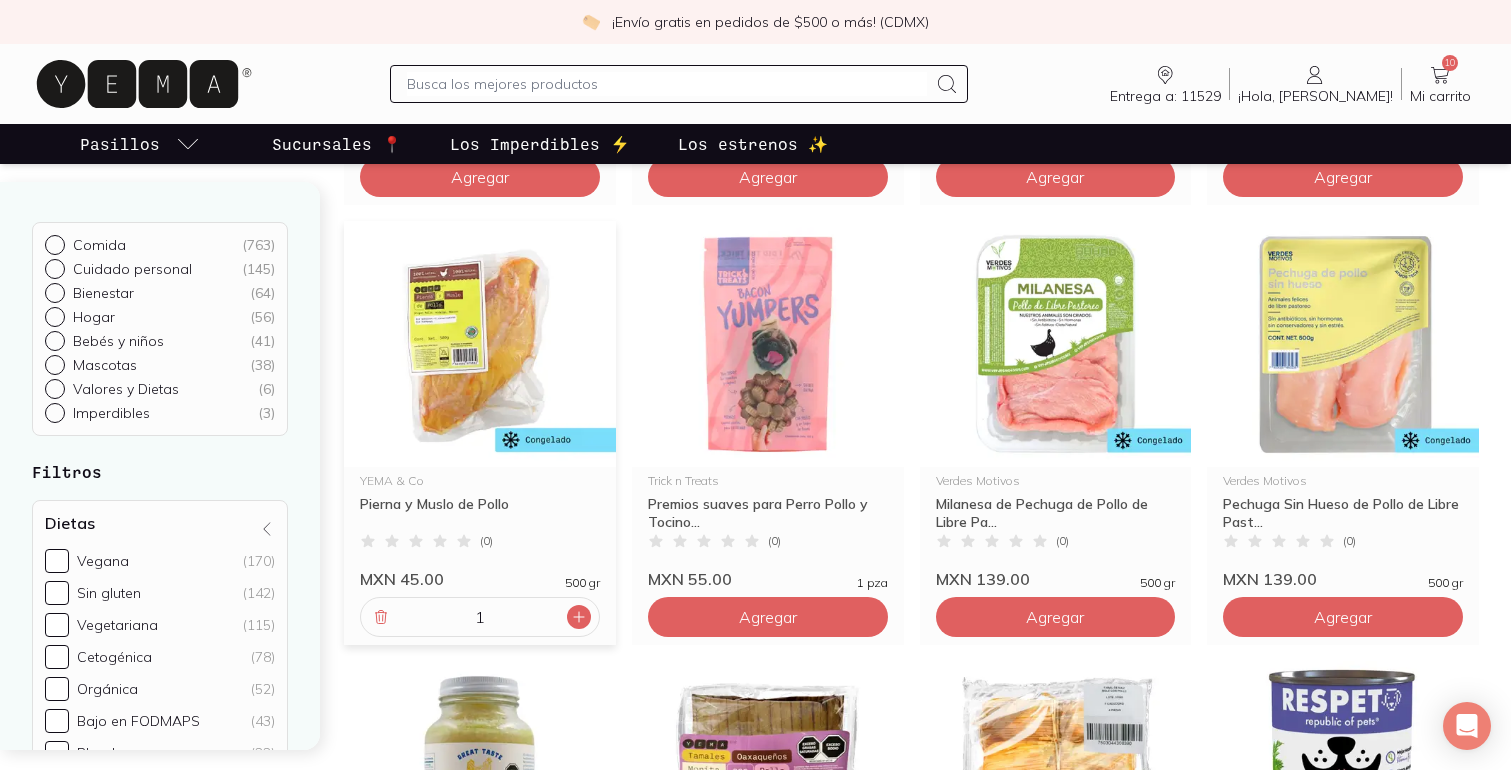 click at bounding box center [579, 617] 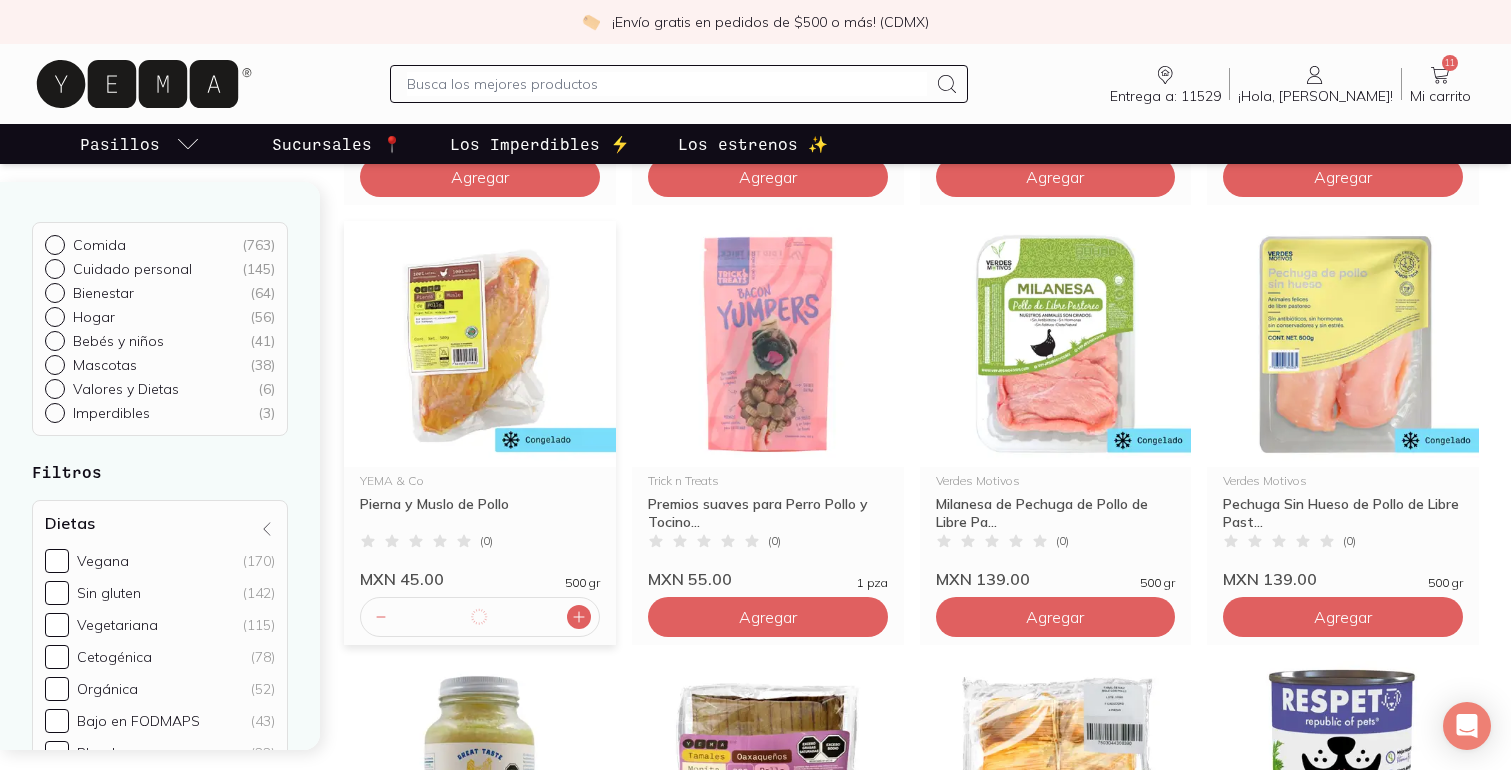 click at bounding box center (579, 617) 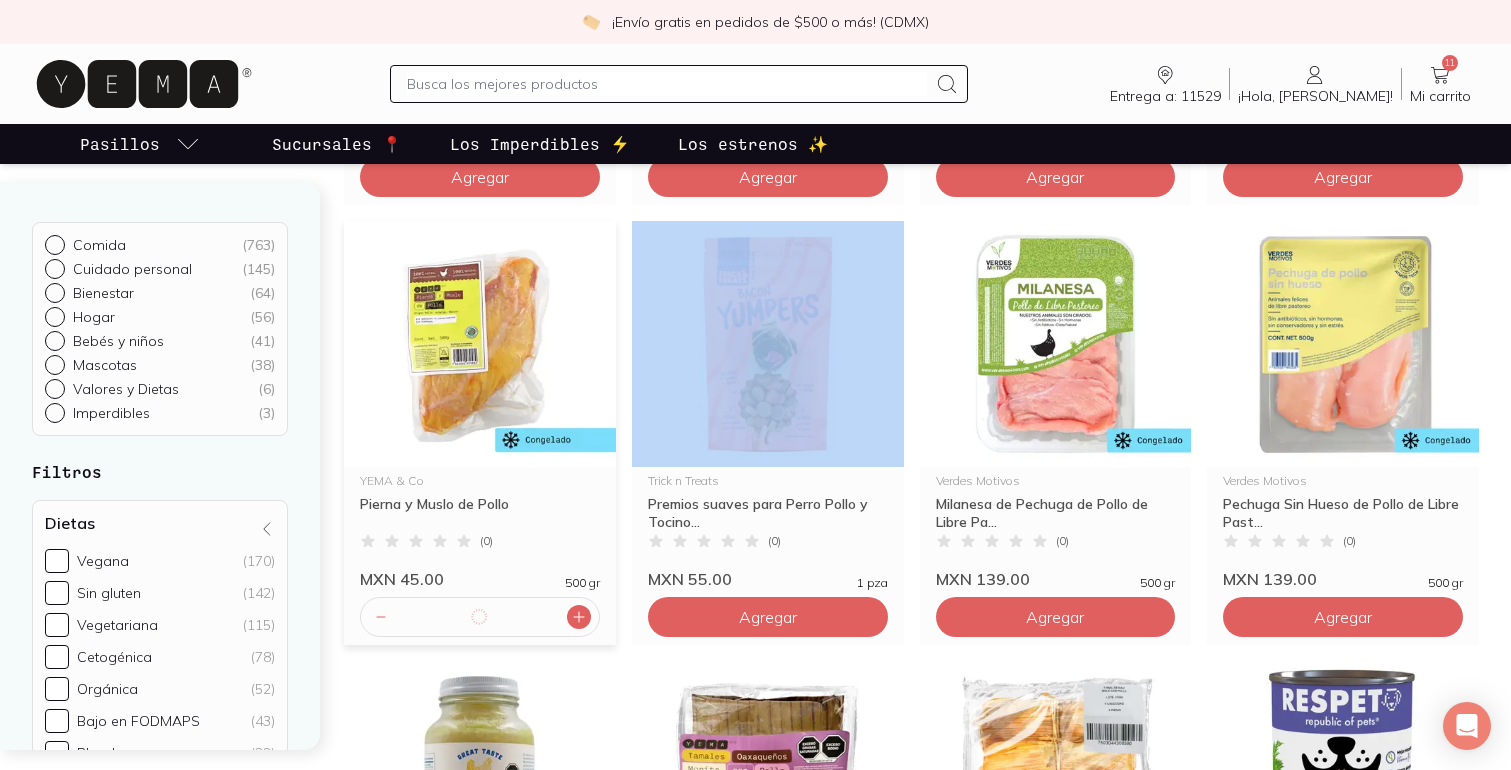 click at bounding box center [579, 617] 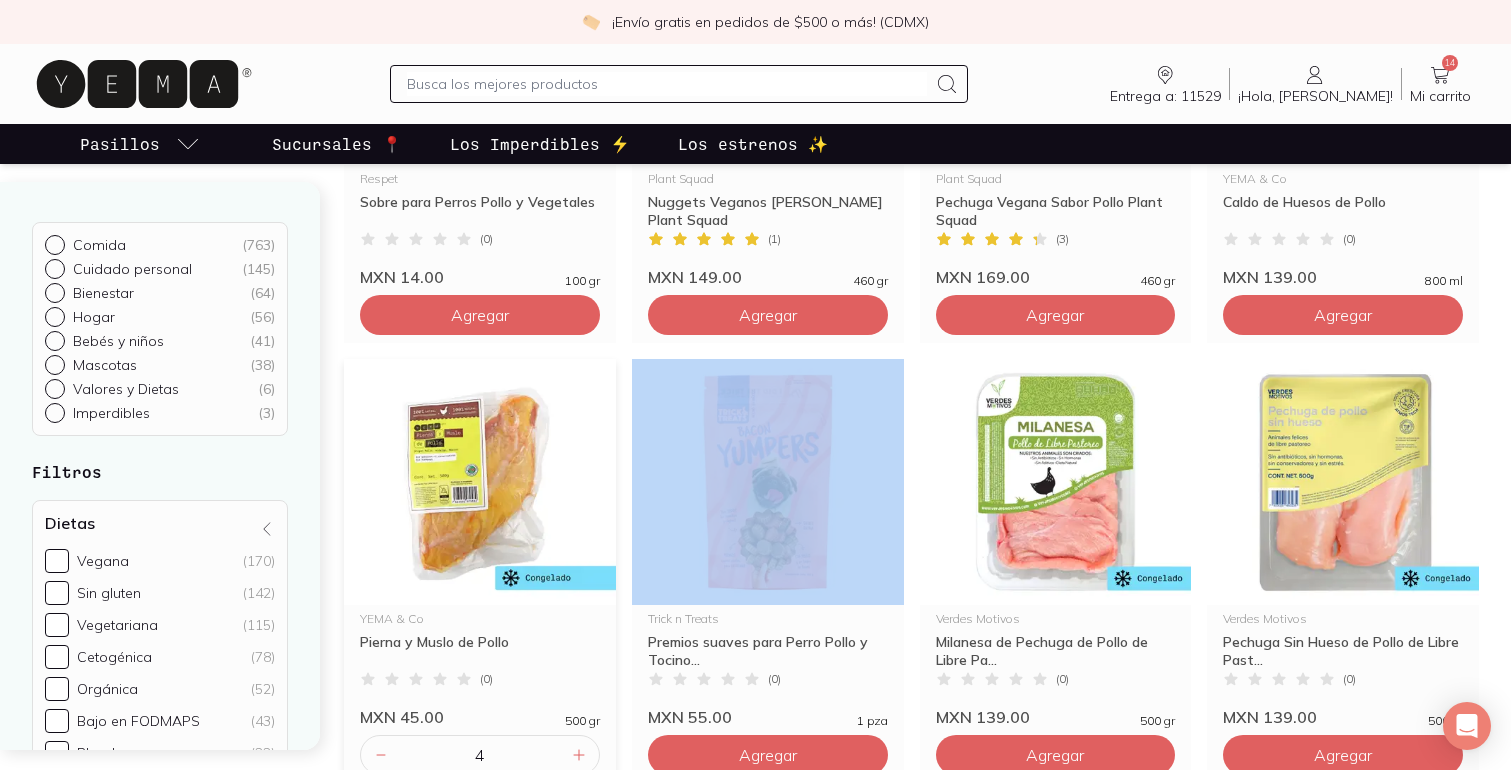 scroll, scrollTop: 2214, scrollLeft: 0, axis: vertical 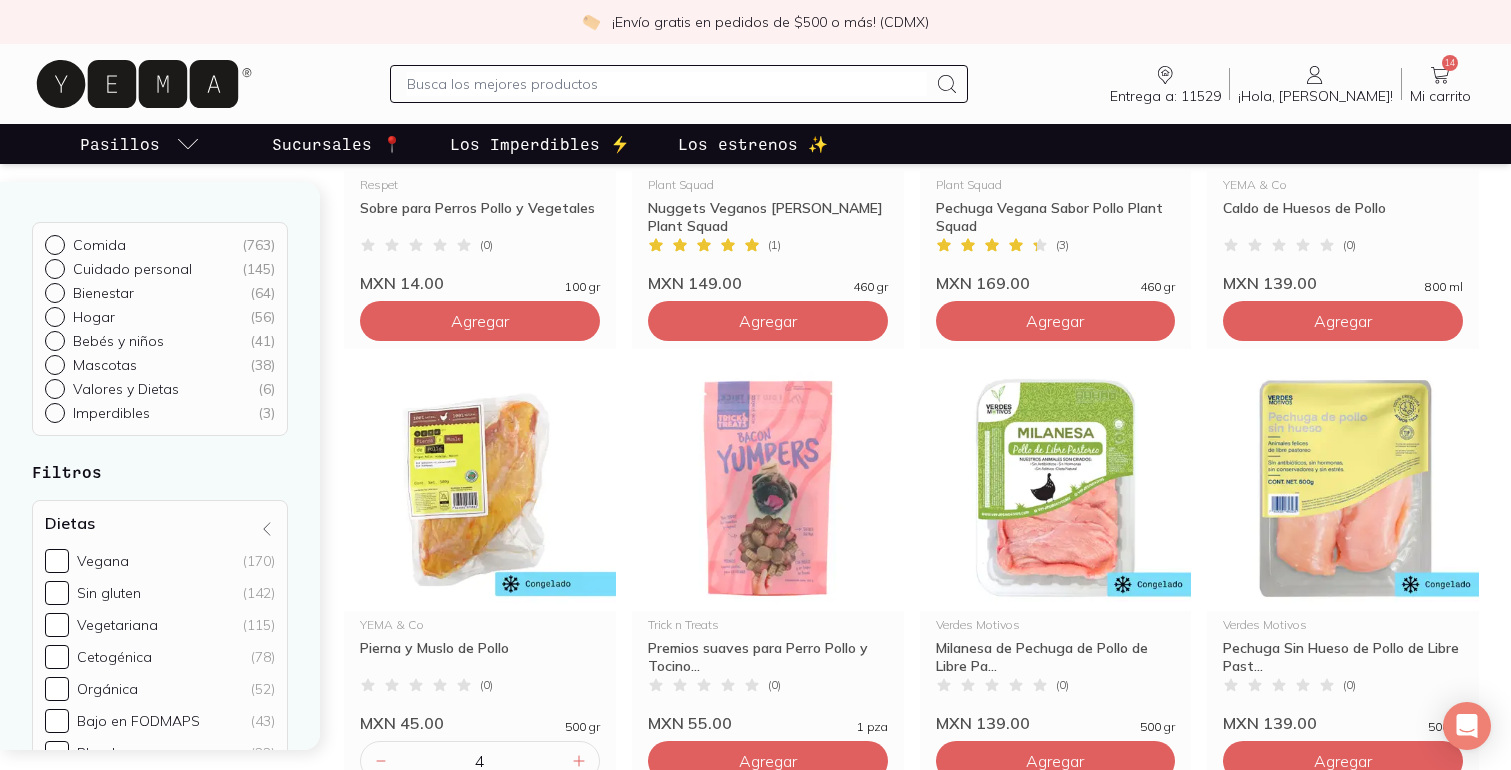 click at bounding box center [667, 84] 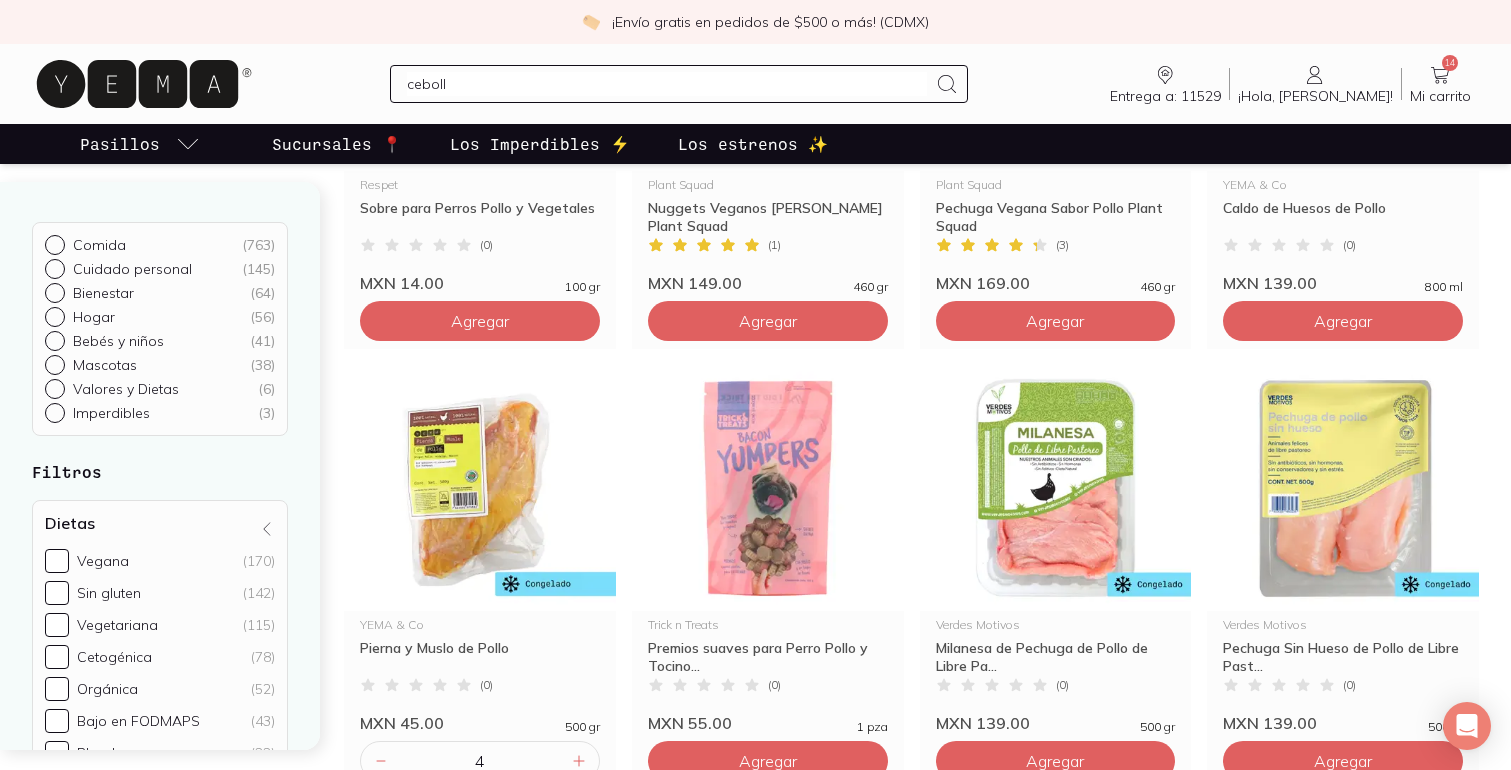 type on "cebolla" 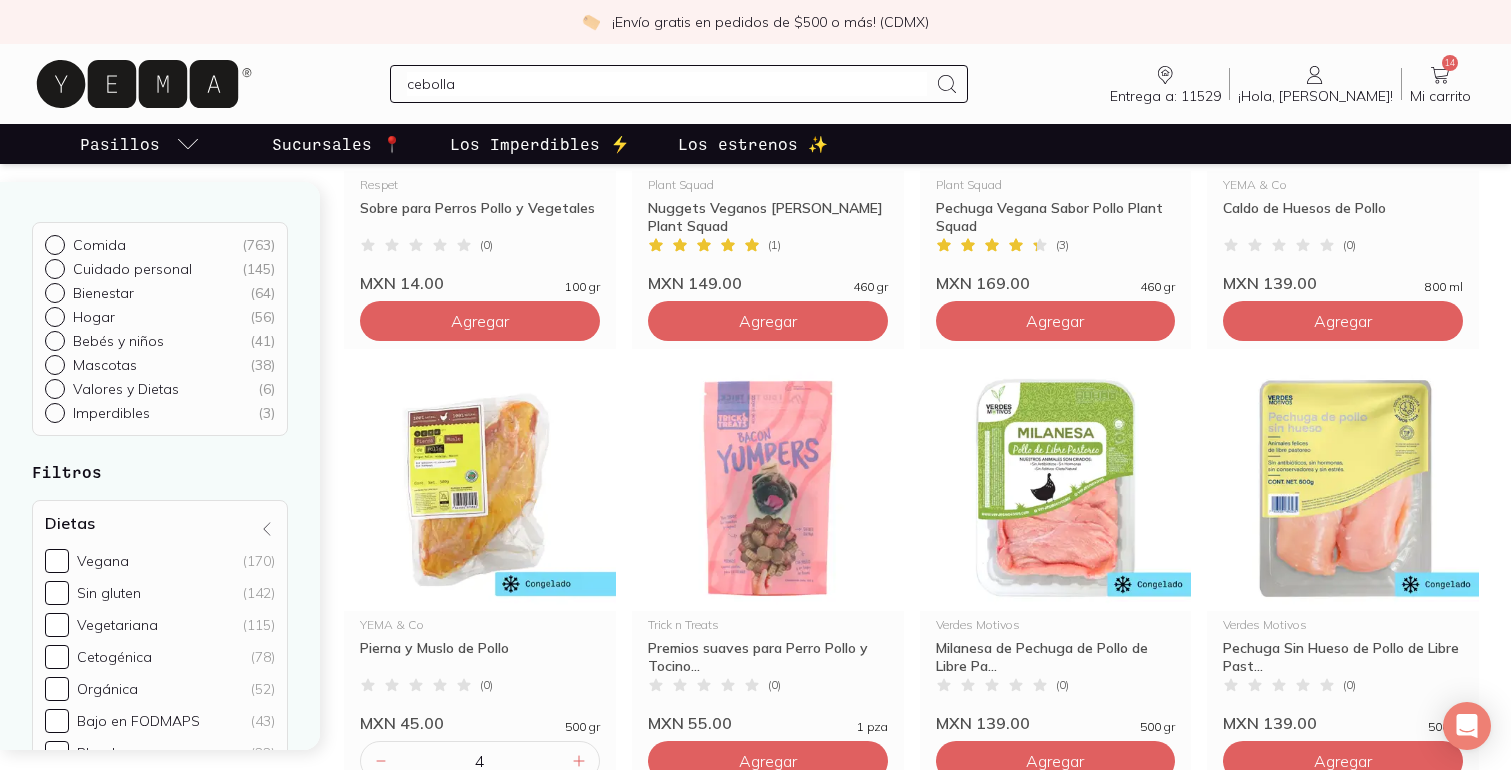 type 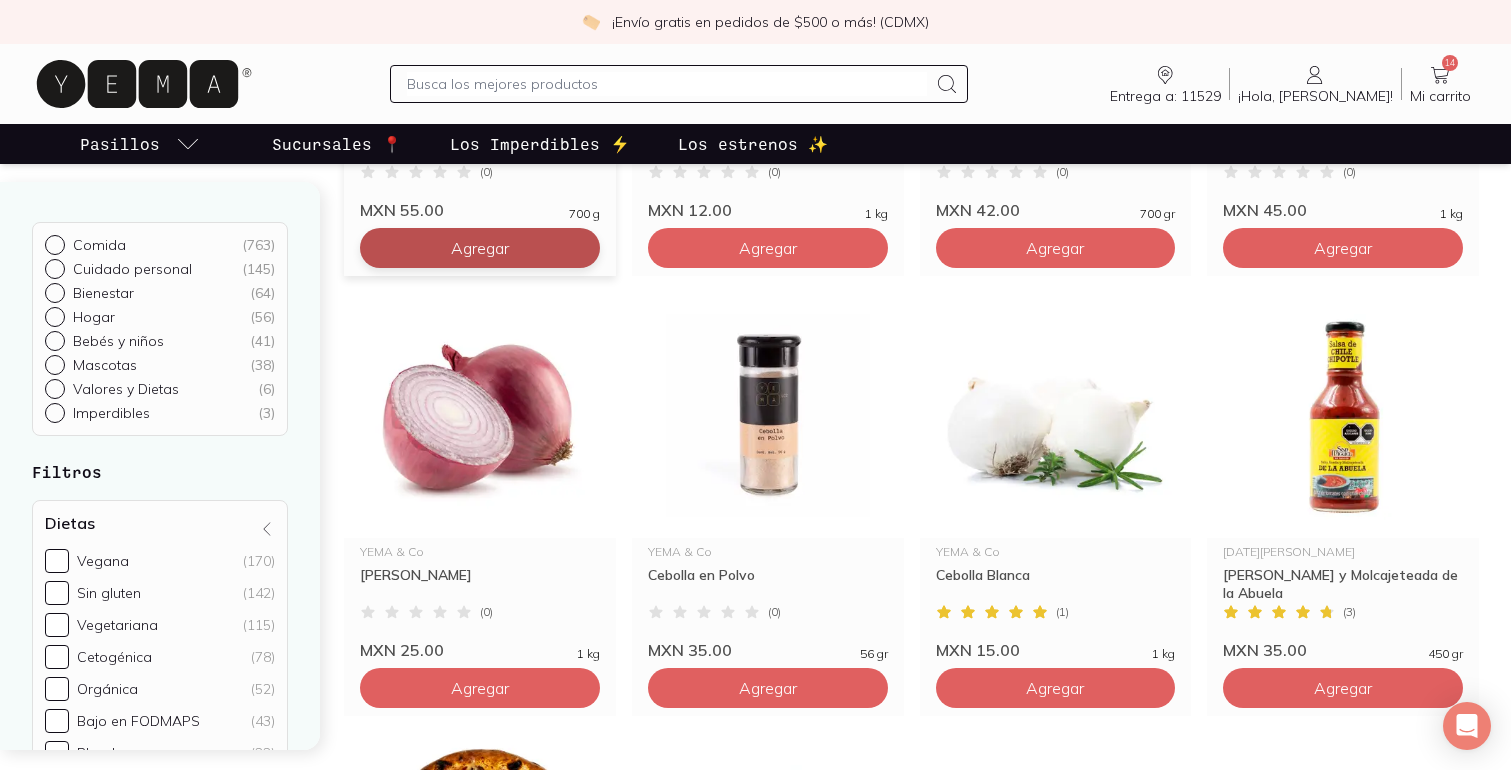 scroll, scrollTop: 537, scrollLeft: 0, axis: vertical 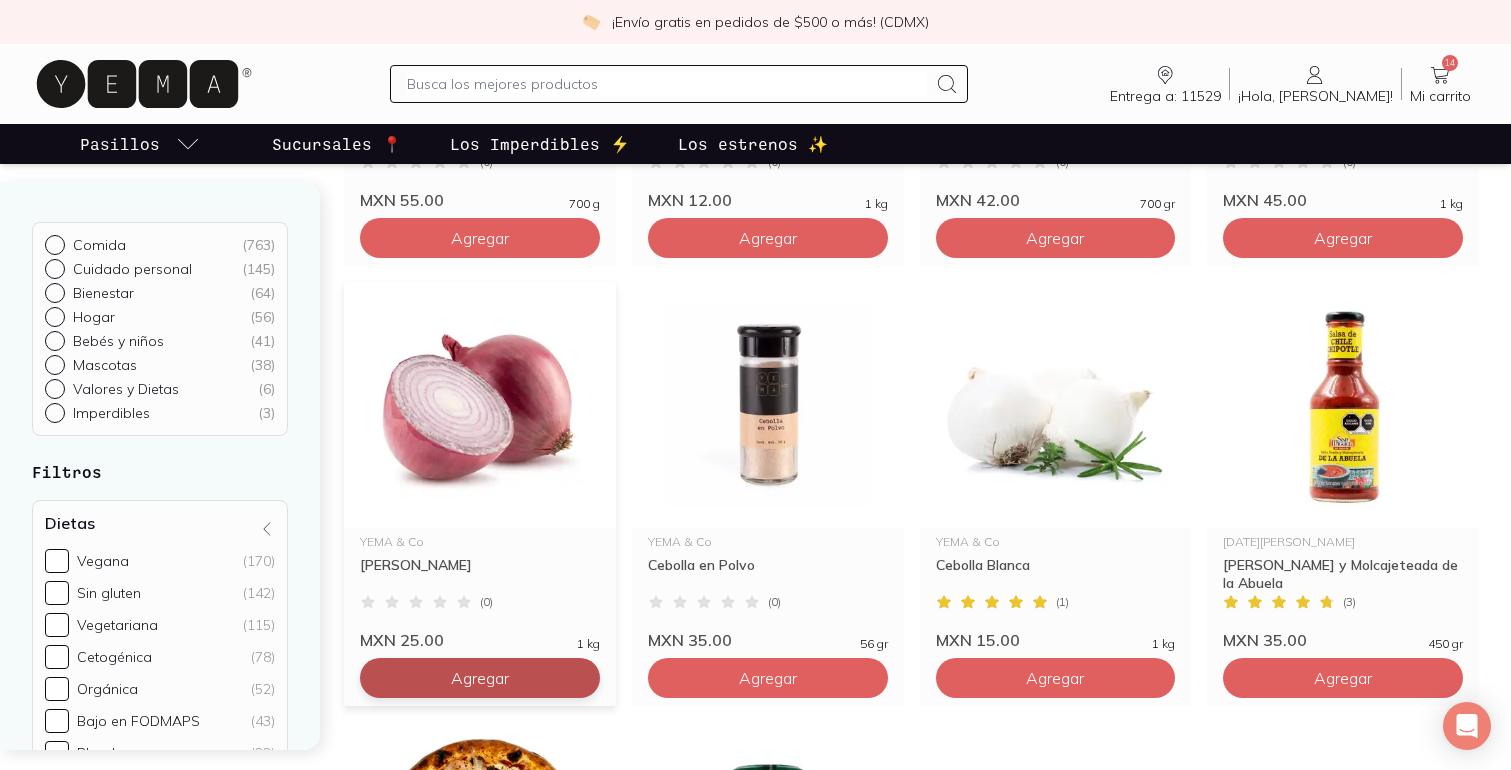 click on "Agregar" at bounding box center [480, 238] 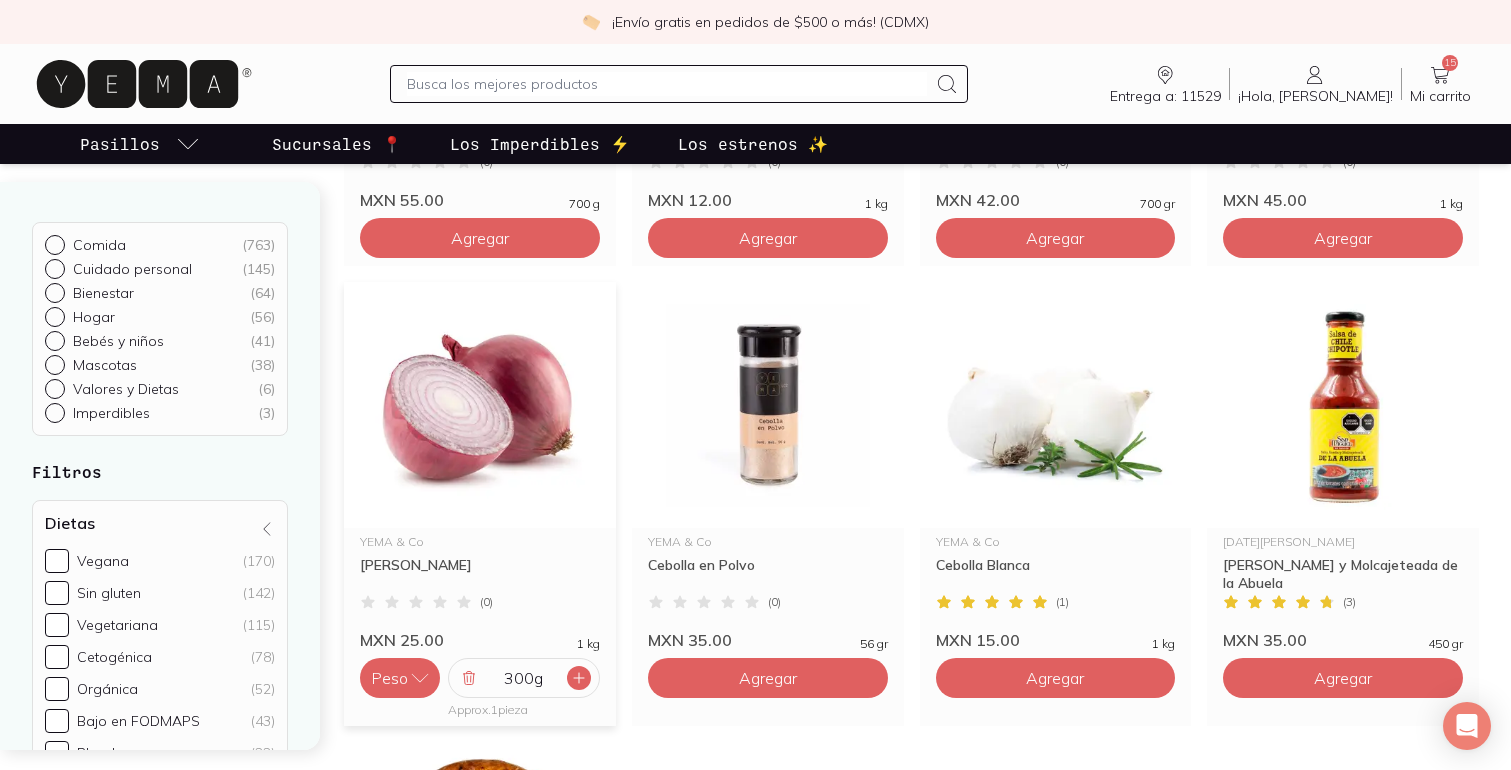 click 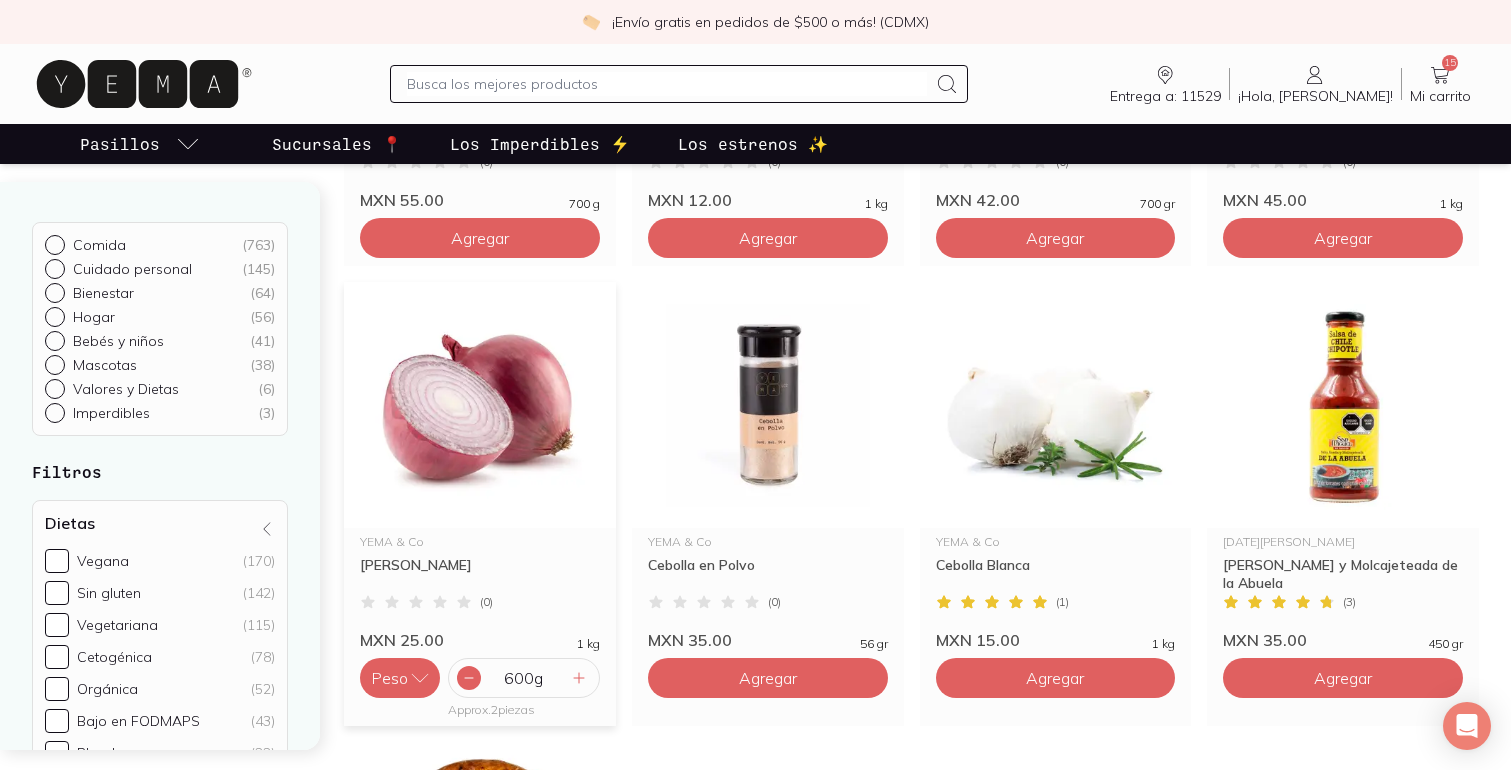 click 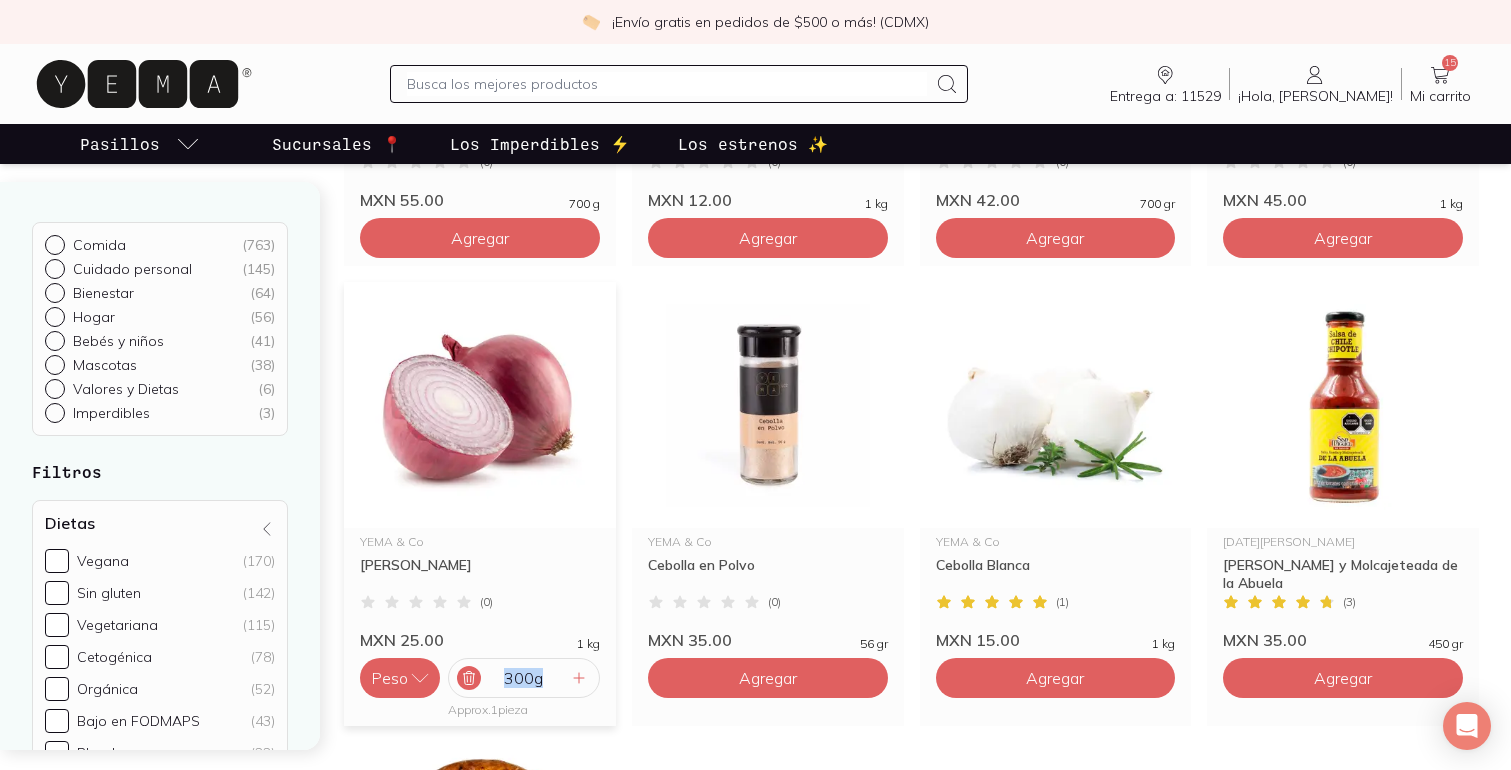 click 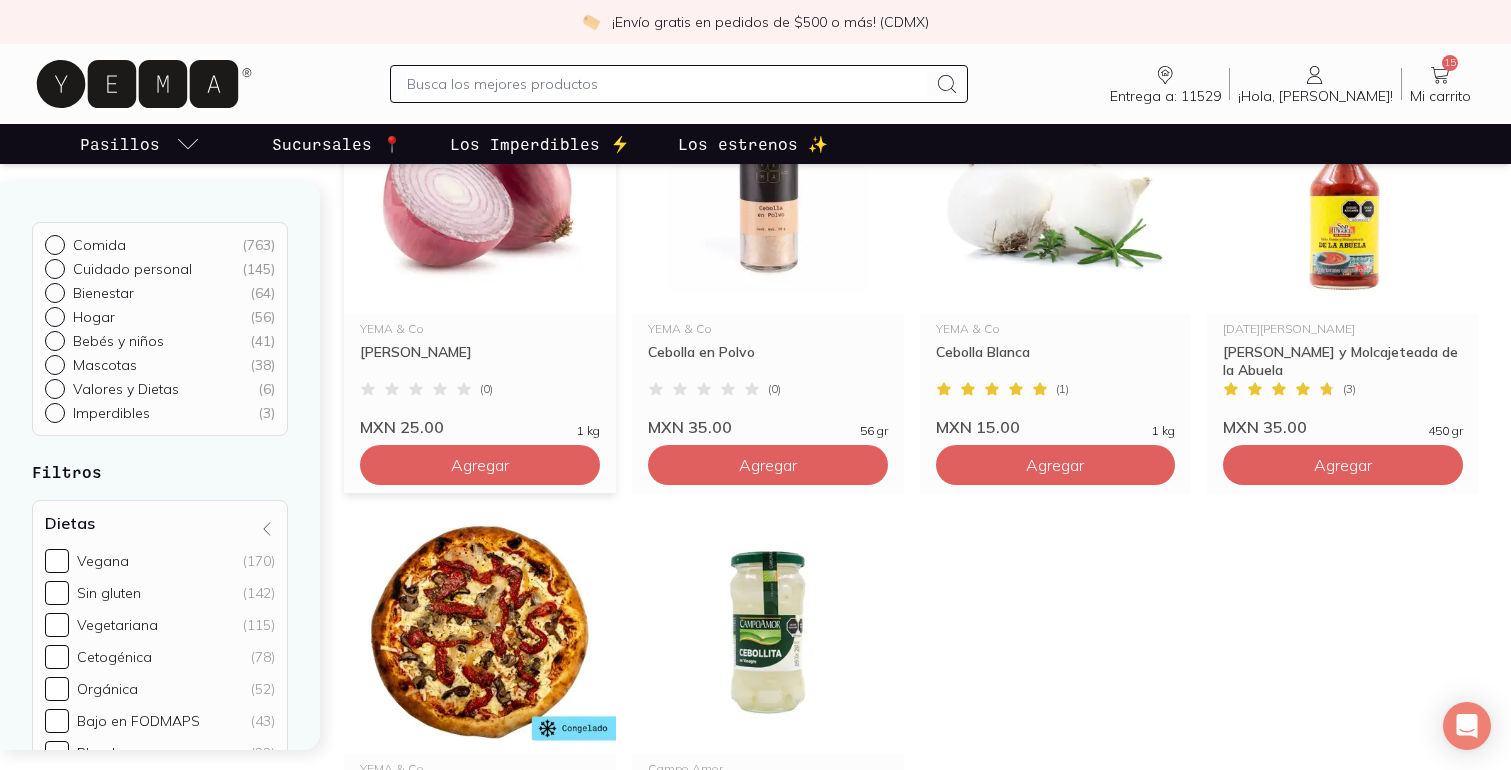 scroll, scrollTop: 743, scrollLeft: 0, axis: vertical 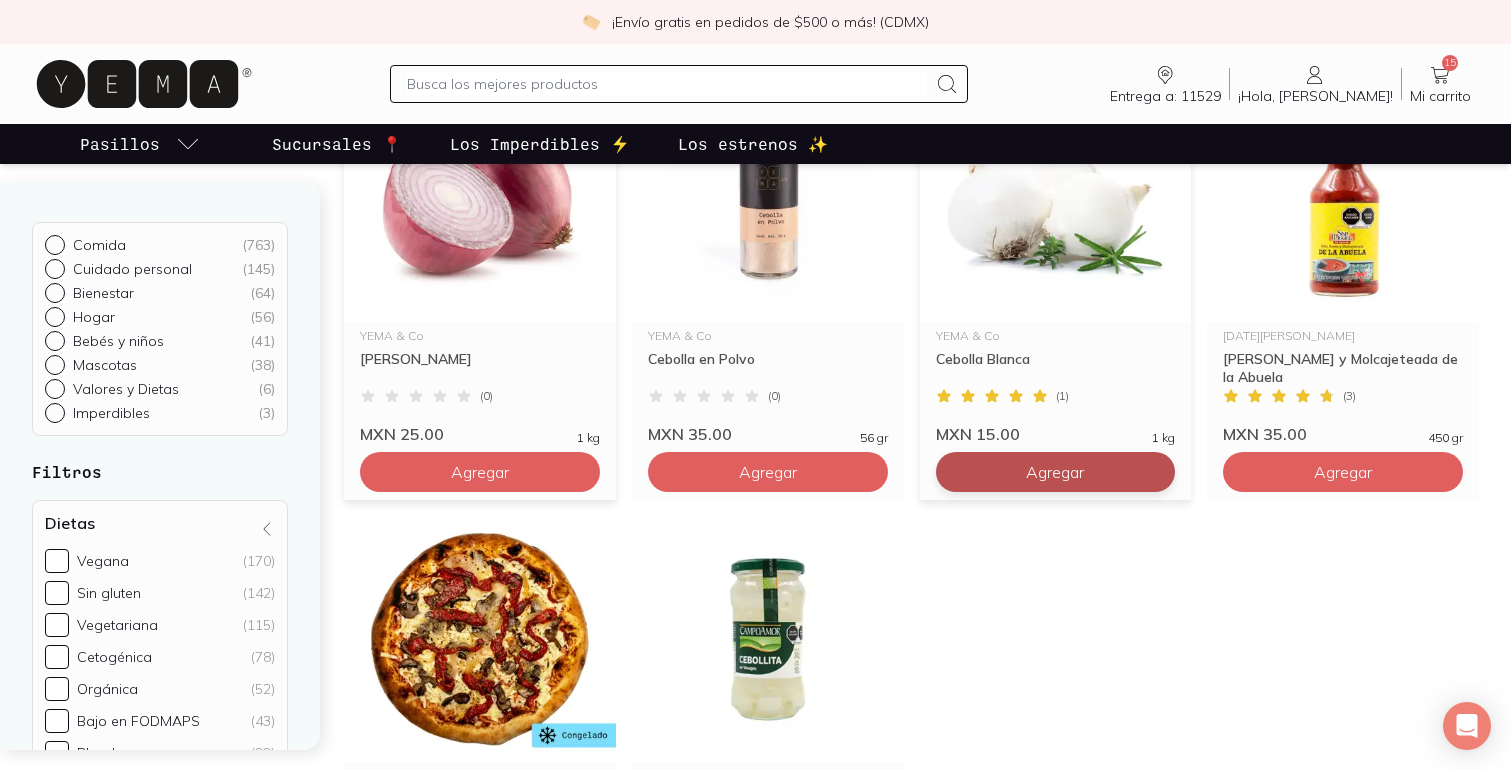 click on "Agregar" at bounding box center [480, 32] 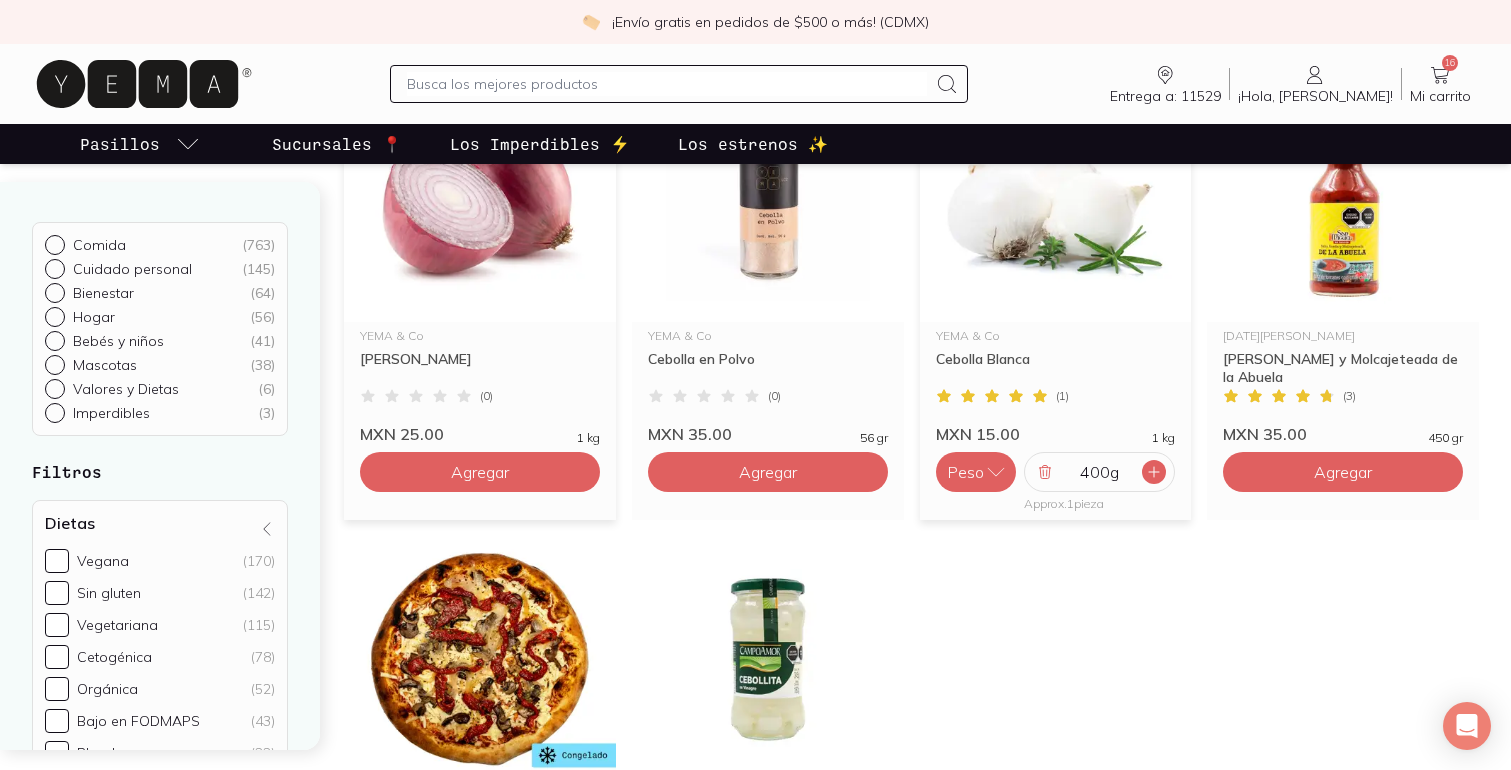 click 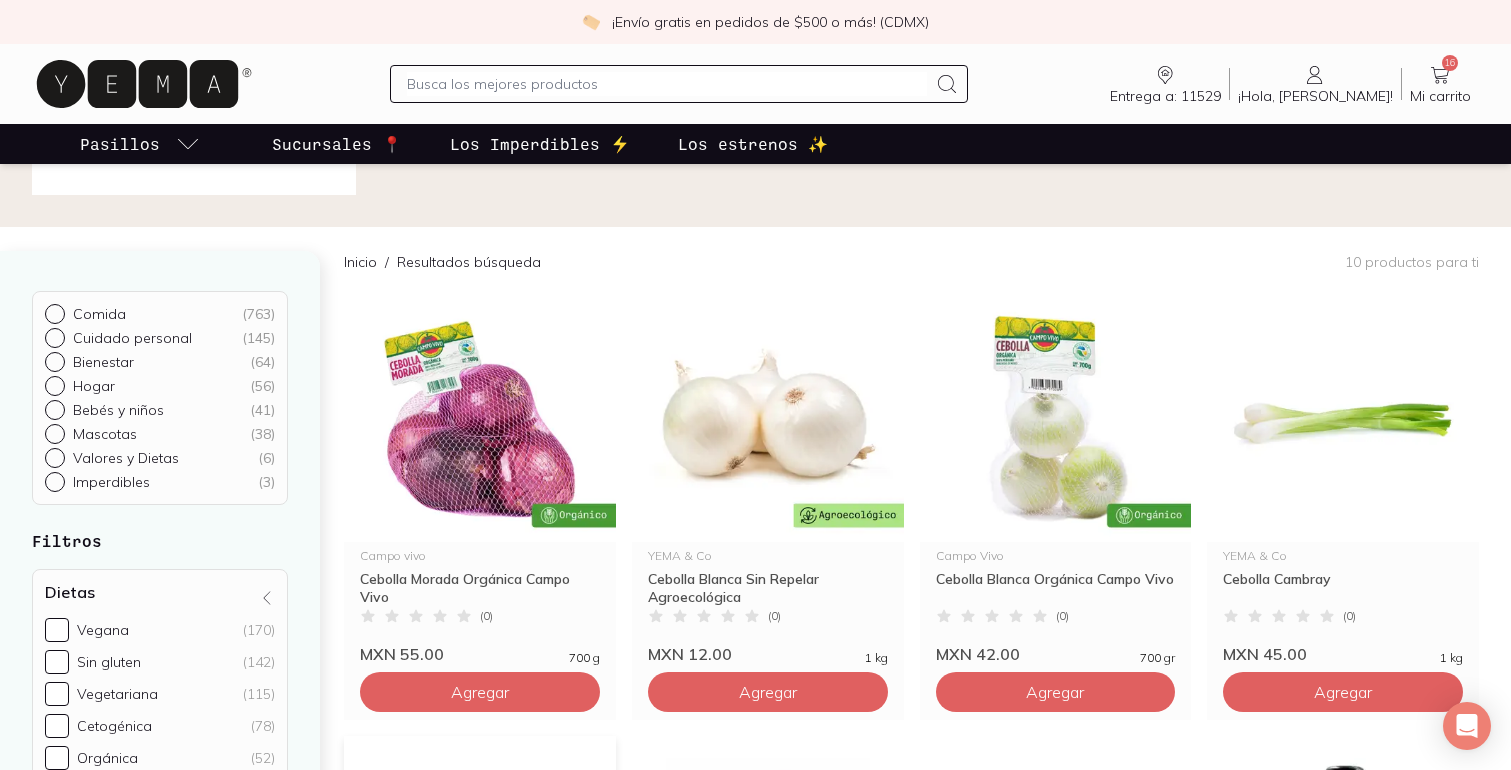 scroll, scrollTop: 0, scrollLeft: 0, axis: both 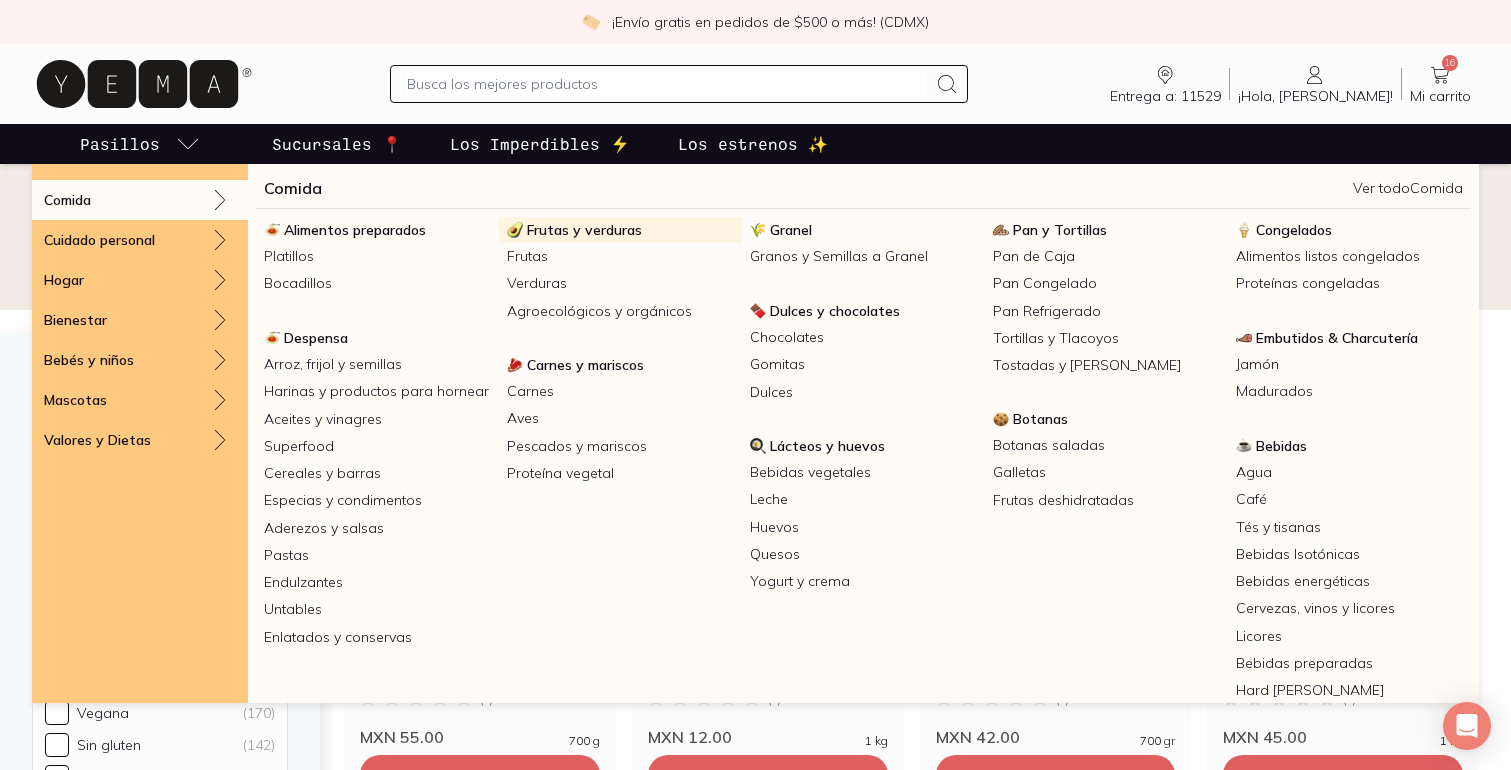 click on "Frutas y verduras" at bounding box center [584, 230] 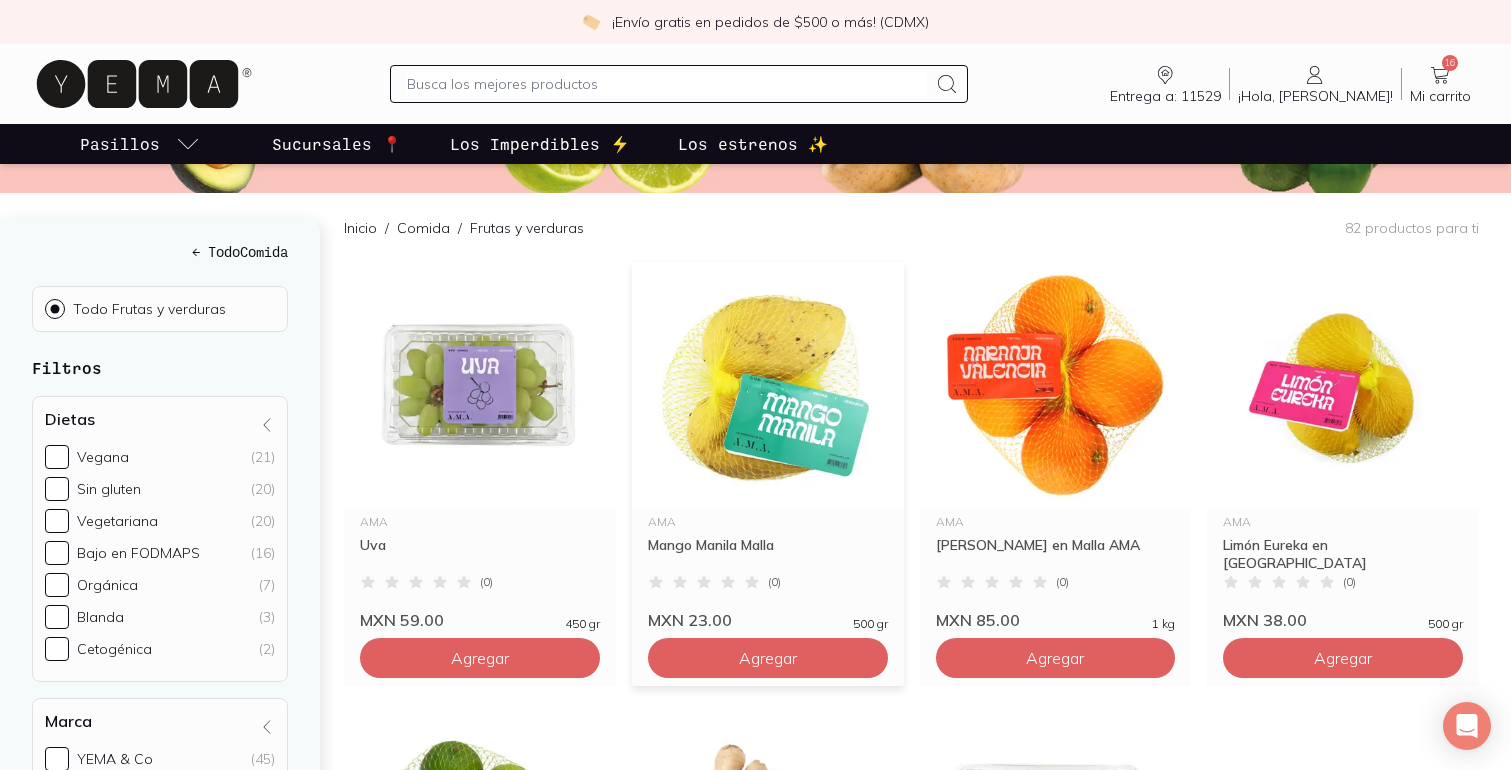 scroll, scrollTop: 197, scrollLeft: 0, axis: vertical 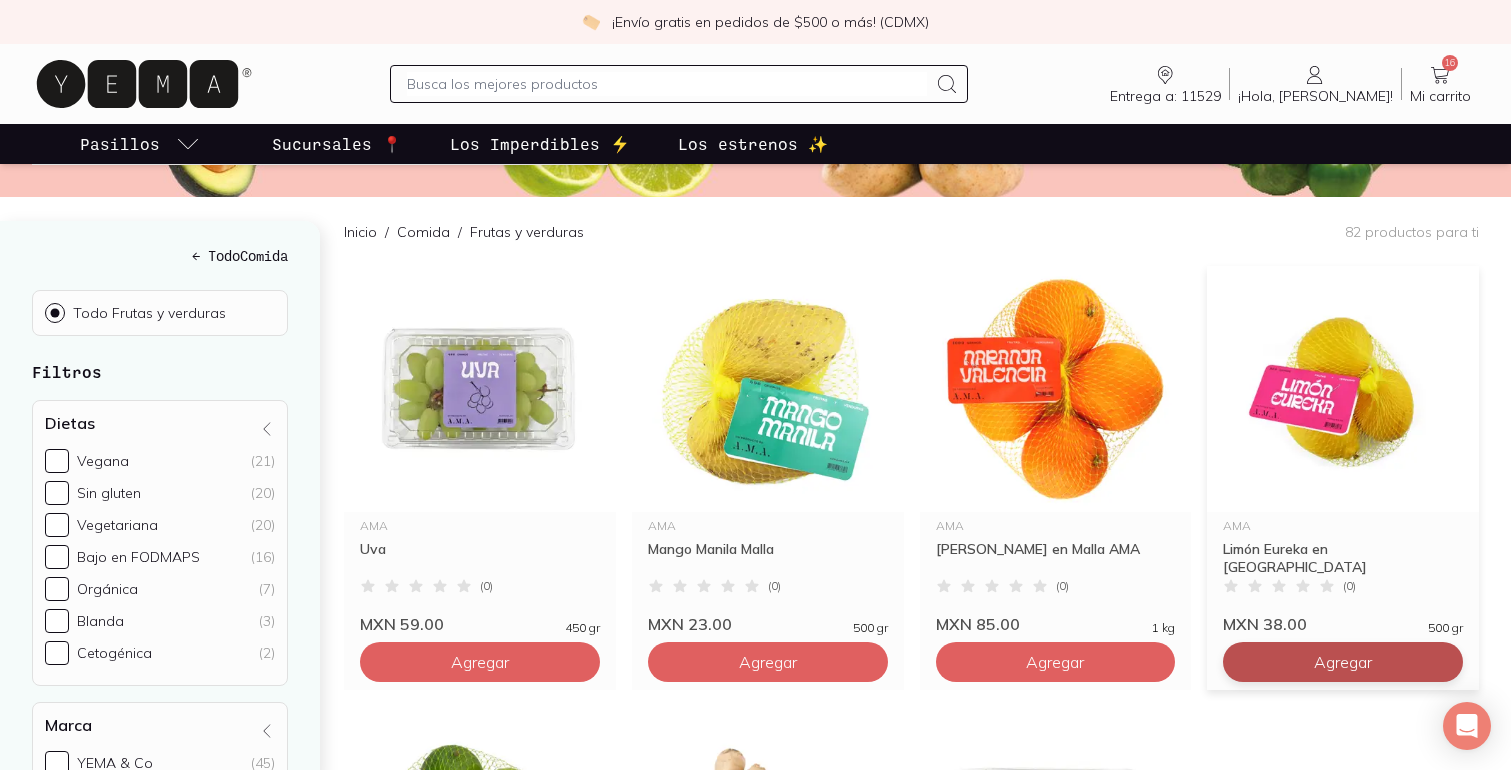 click on "Agregar" at bounding box center [480, 662] 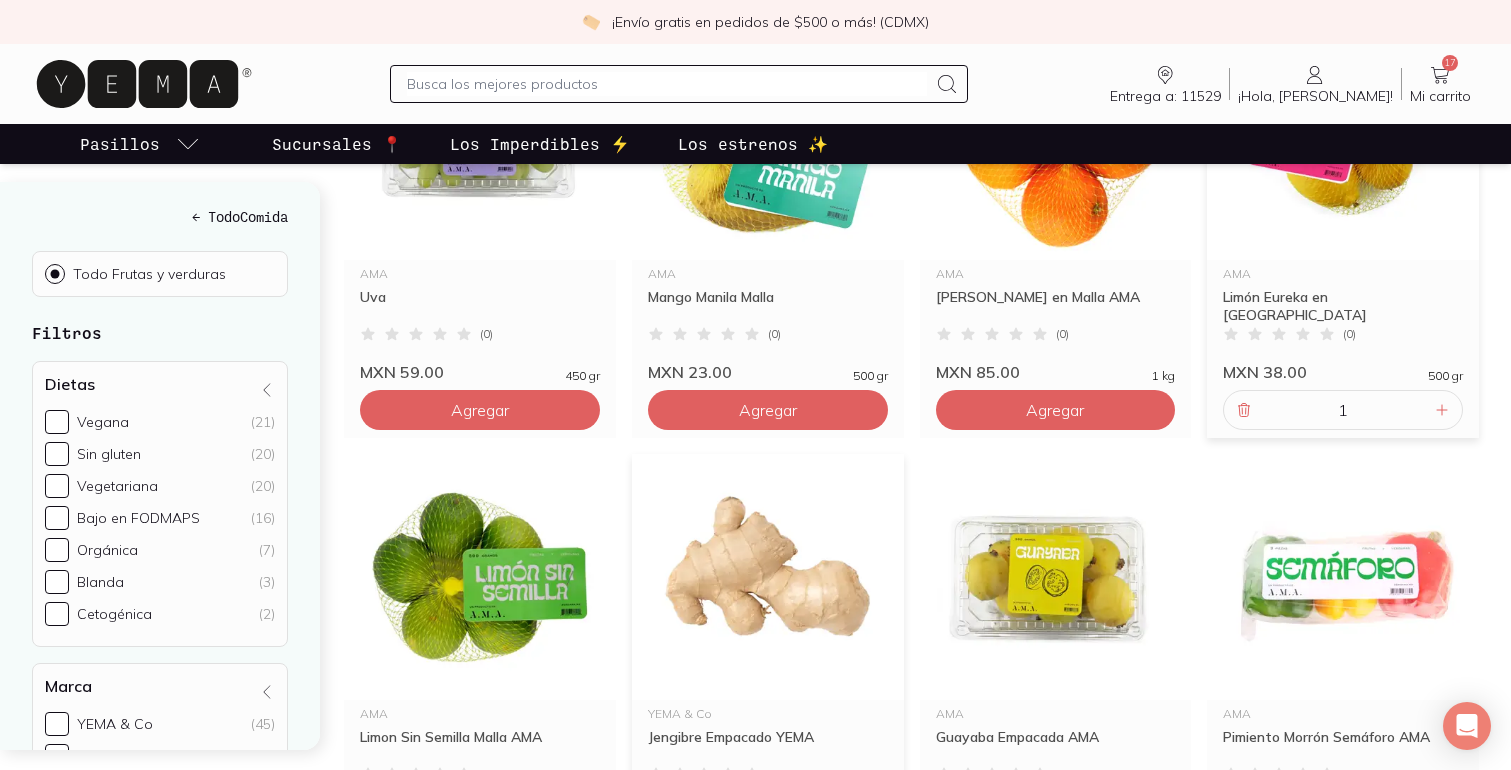 scroll, scrollTop: 226, scrollLeft: 0, axis: vertical 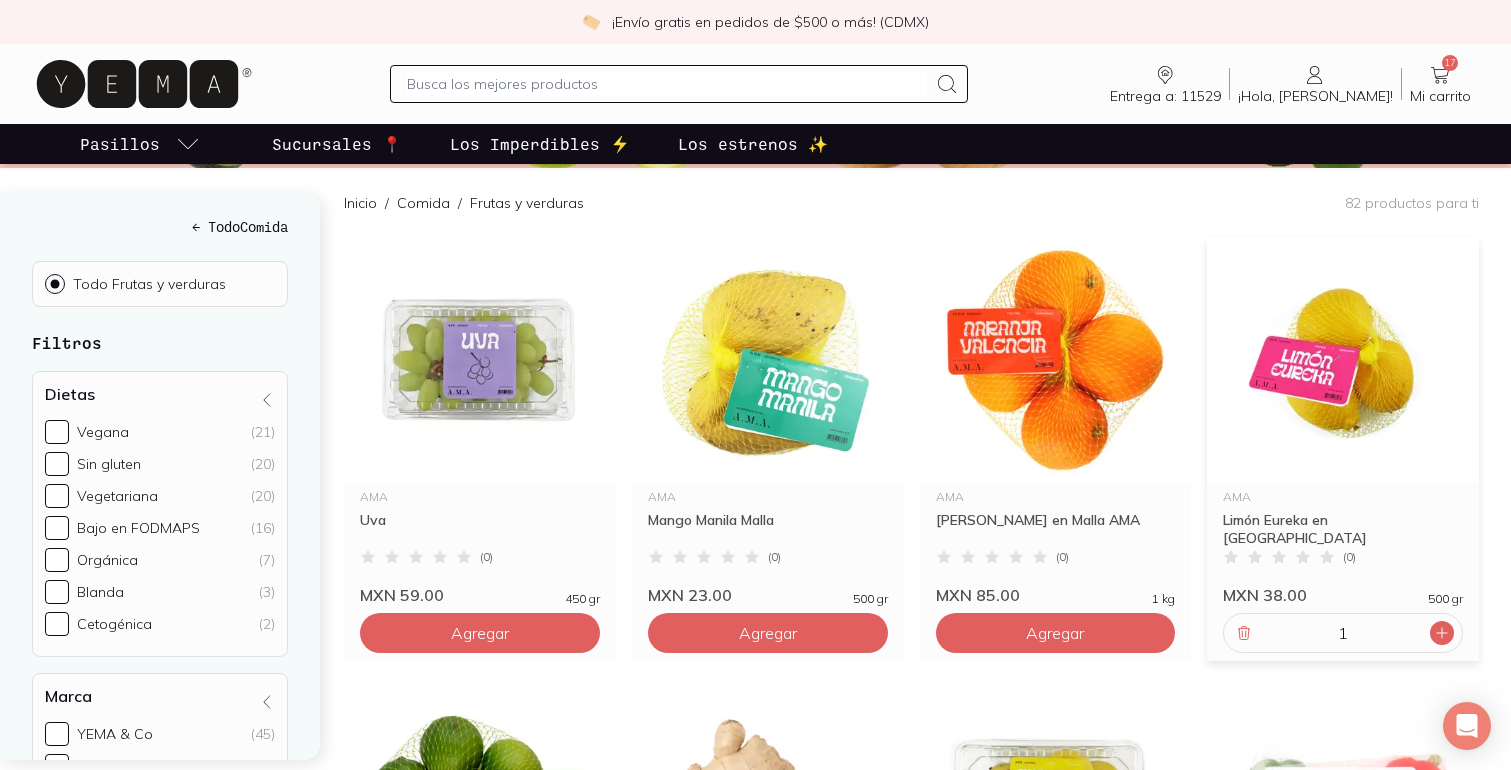 click 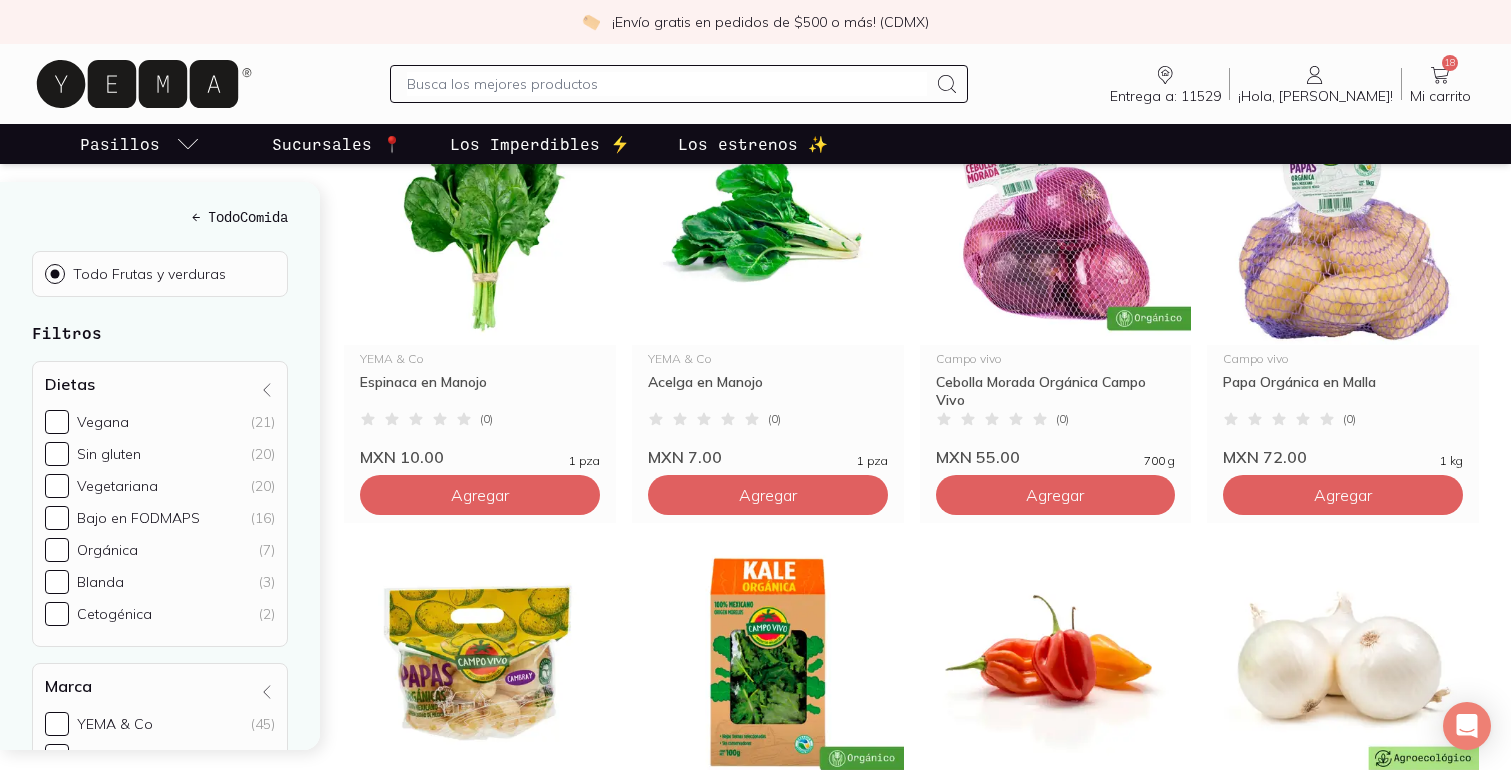 scroll, scrollTop: 1936, scrollLeft: 0, axis: vertical 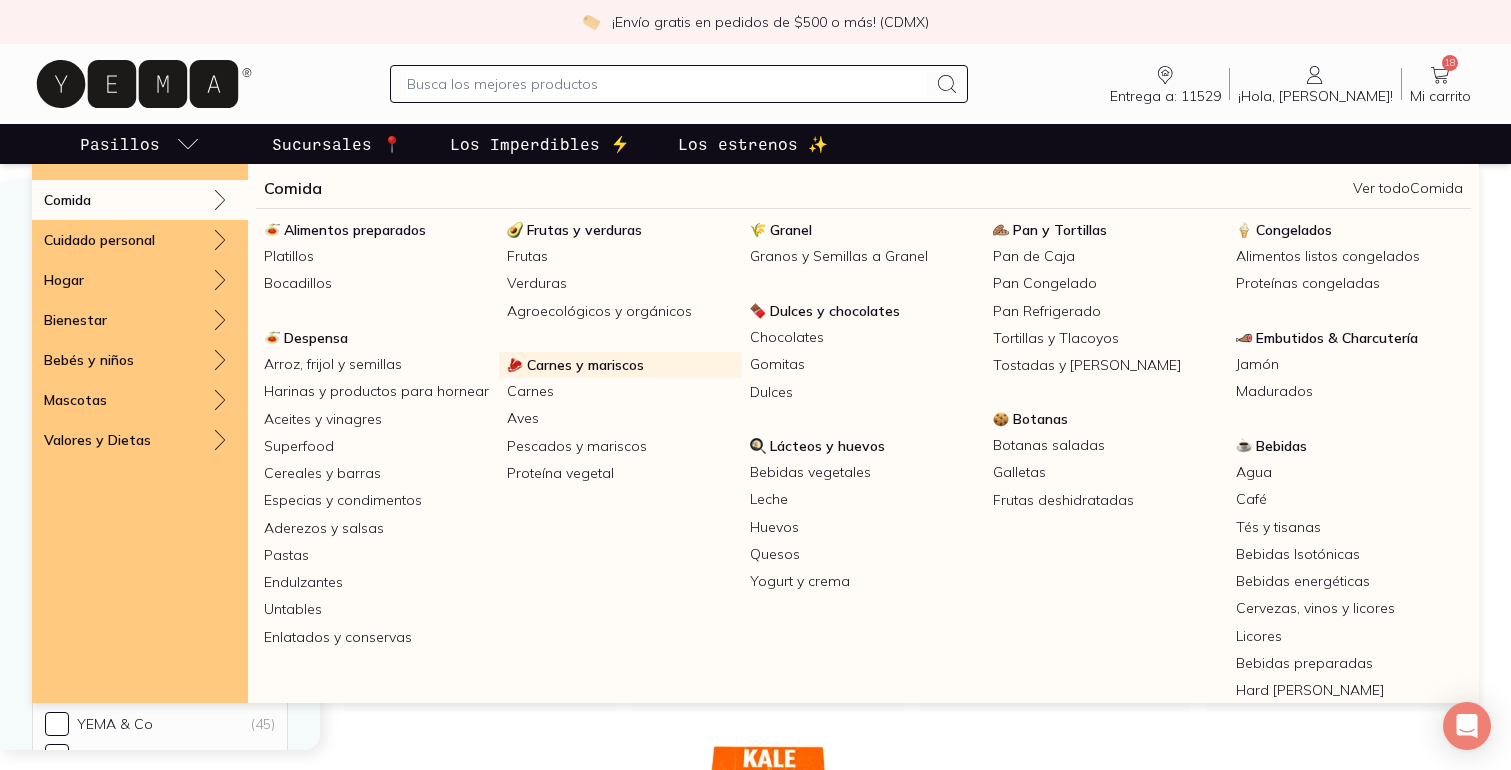 click on "Carnes y mariscos" at bounding box center (585, 365) 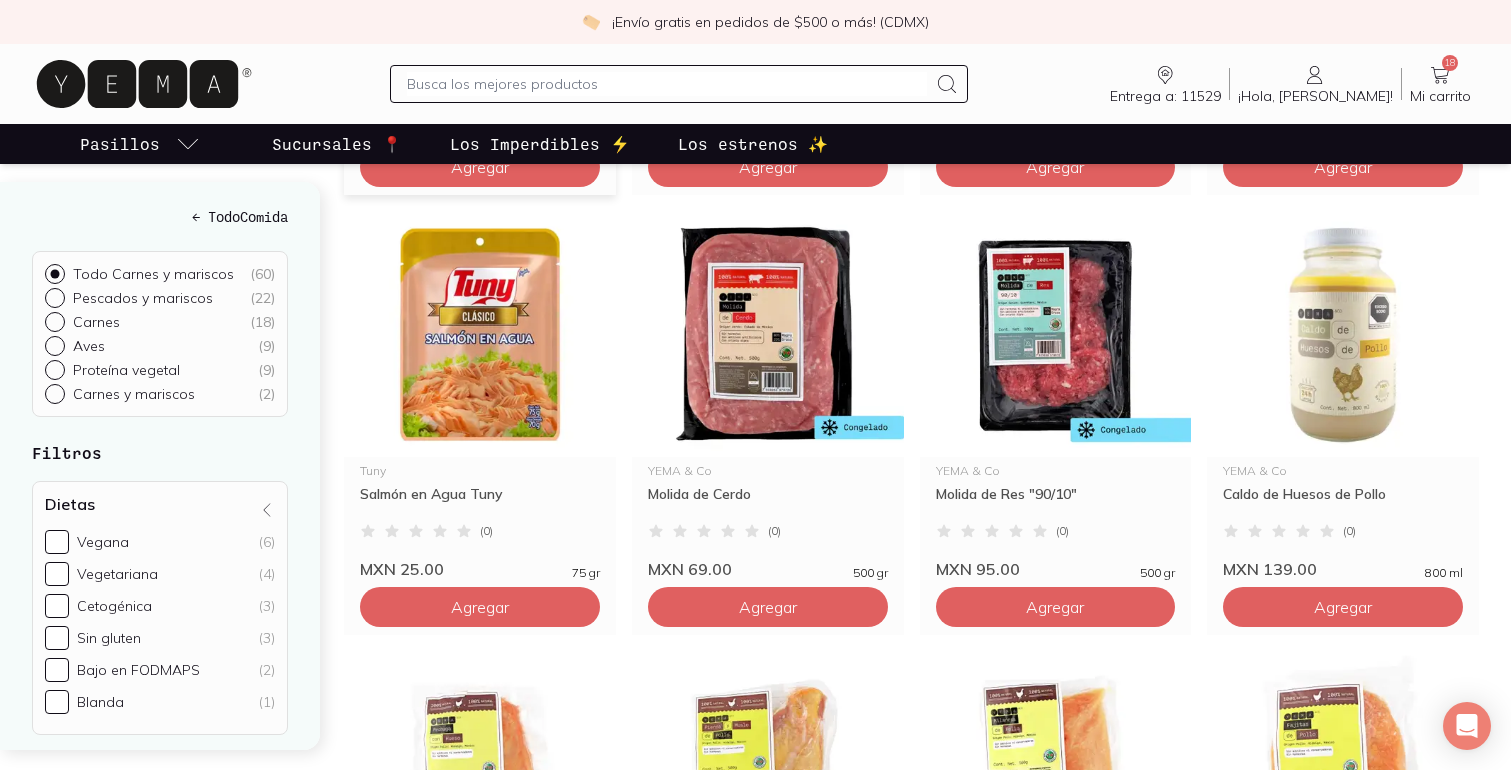 scroll, scrollTop: 634, scrollLeft: 0, axis: vertical 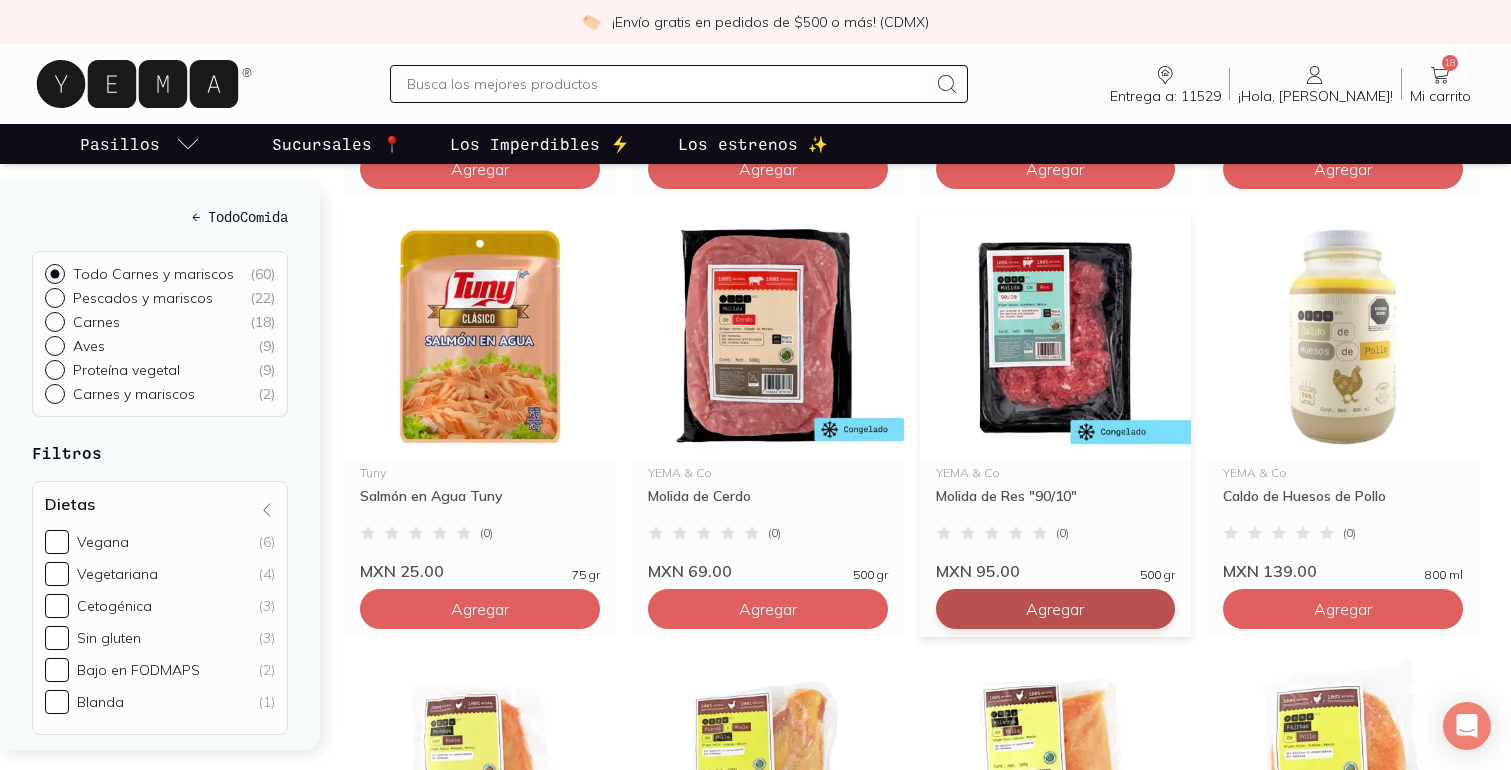 click on "Agregar" at bounding box center [480, 169] 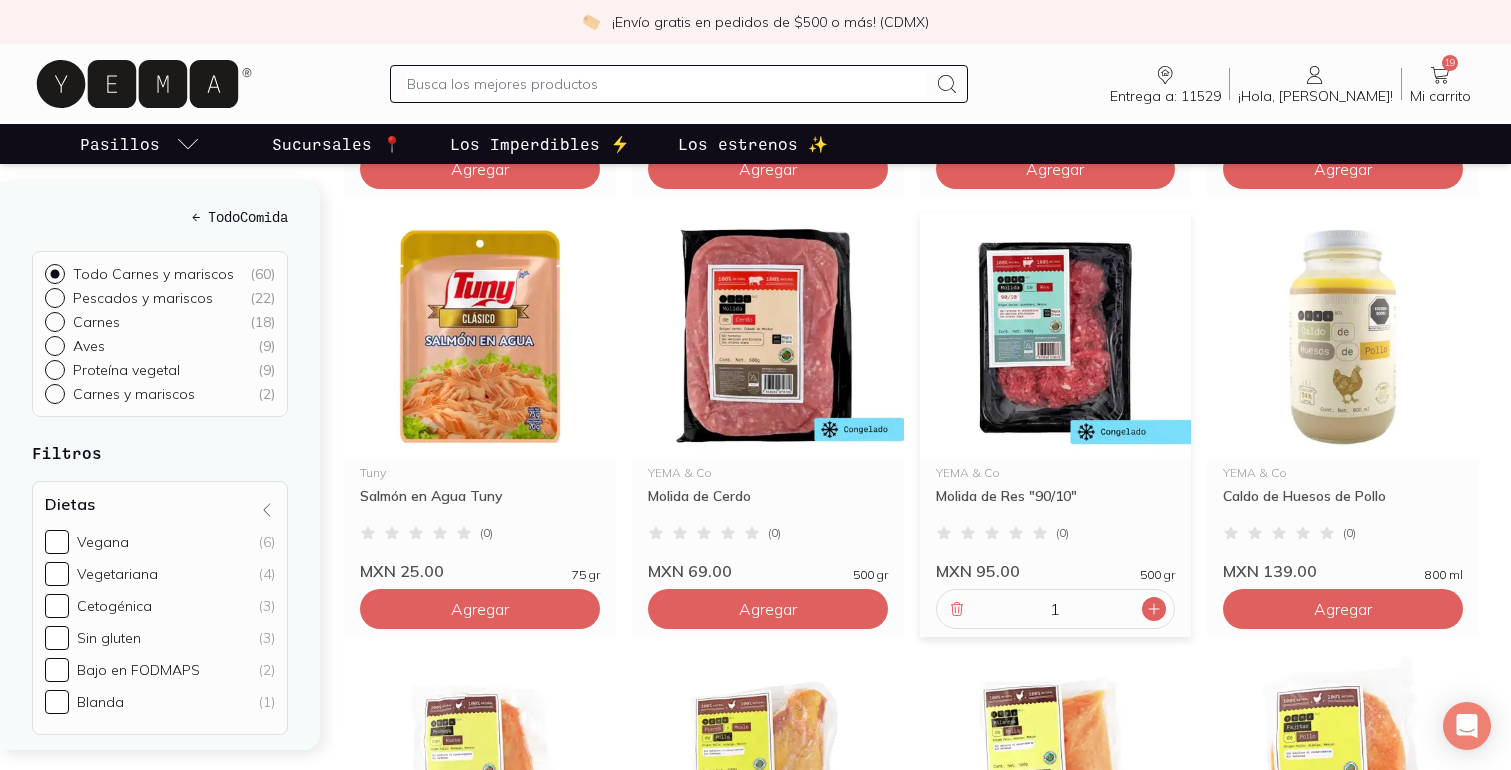 click 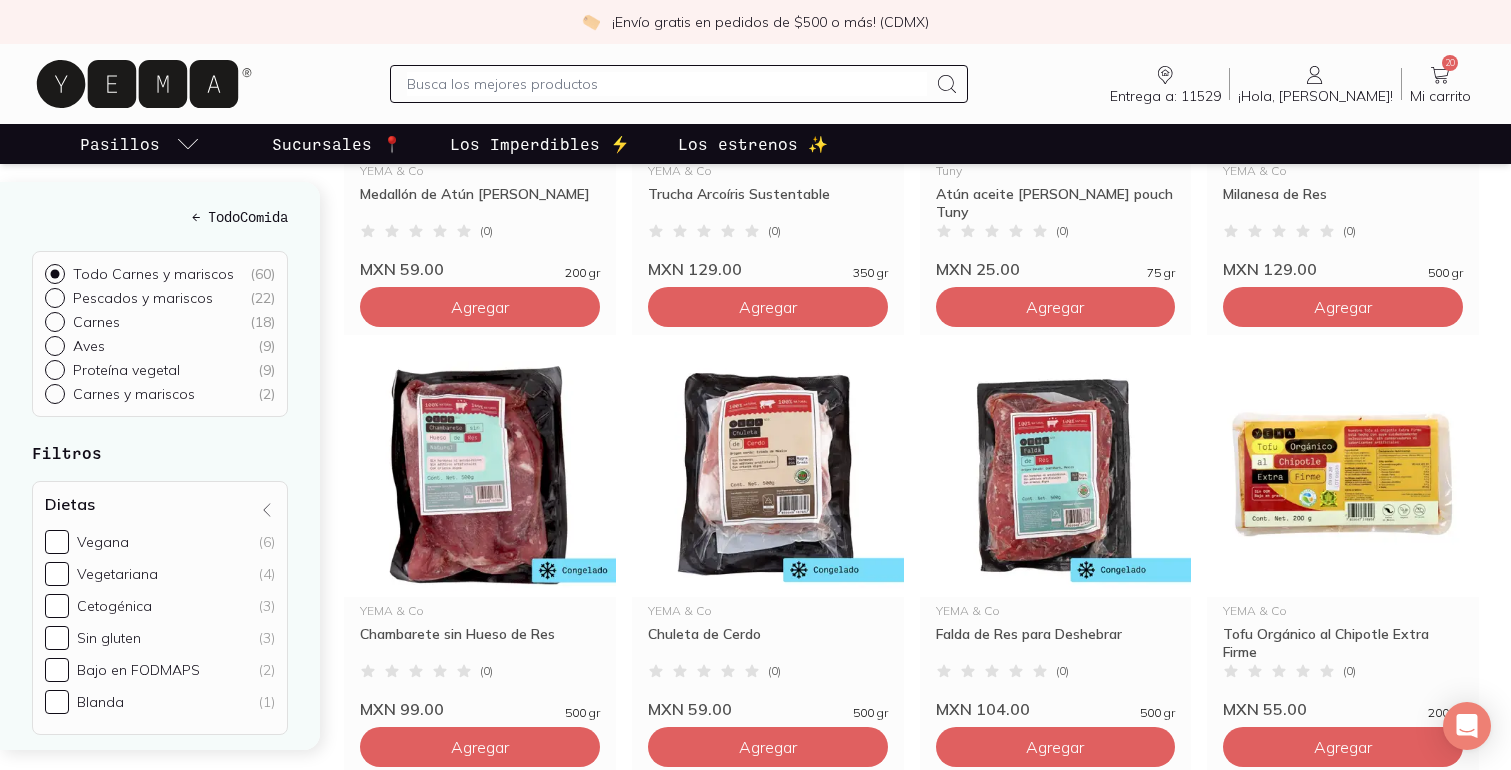scroll, scrollTop: 2715, scrollLeft: 0, axis: vertical 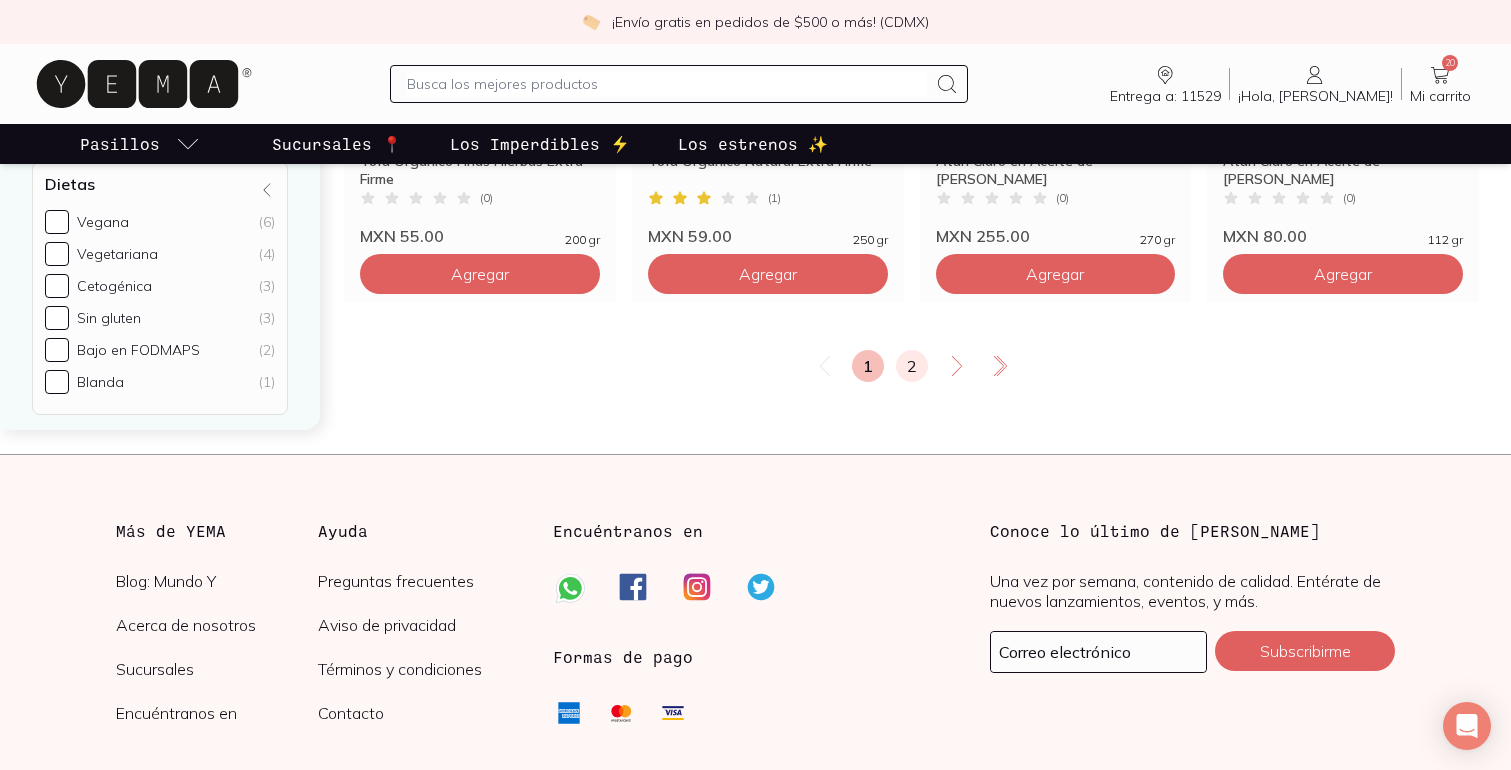 click on "2" at bounding box center (912, 366) 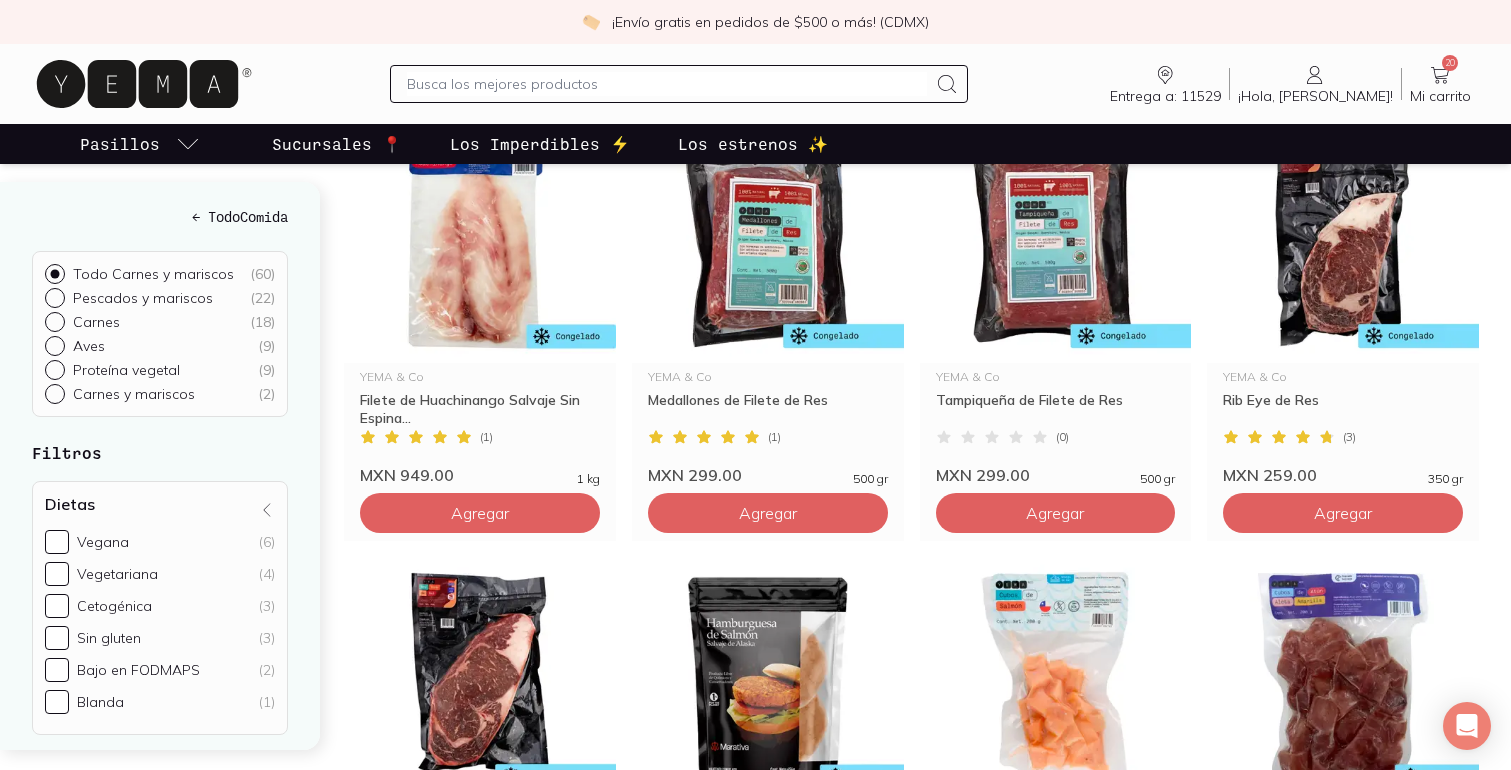 scroll, scrollTop: 1146, scrollLeft: 0, axis: vertical 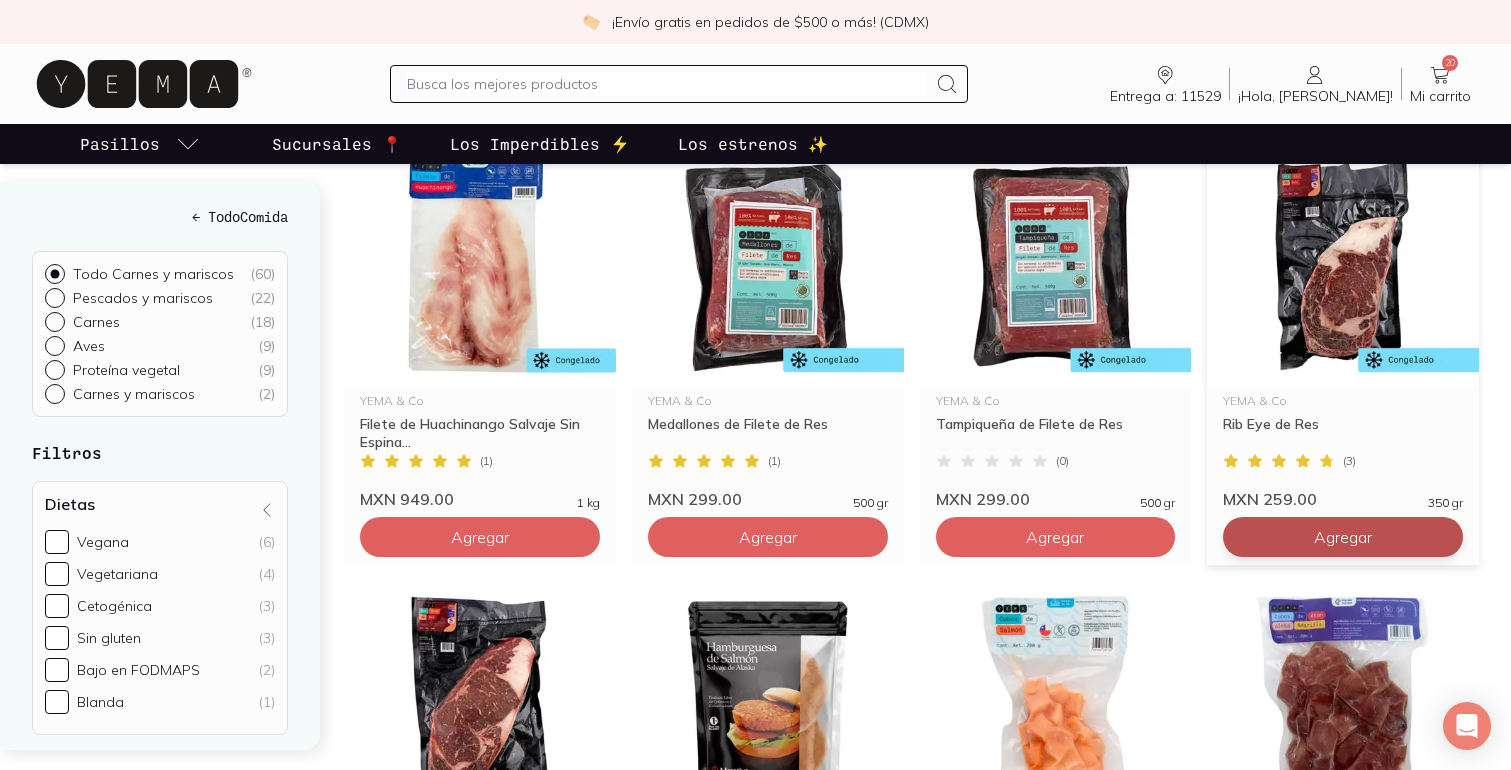 click on "Agregar" at bounding box center (480, -343) 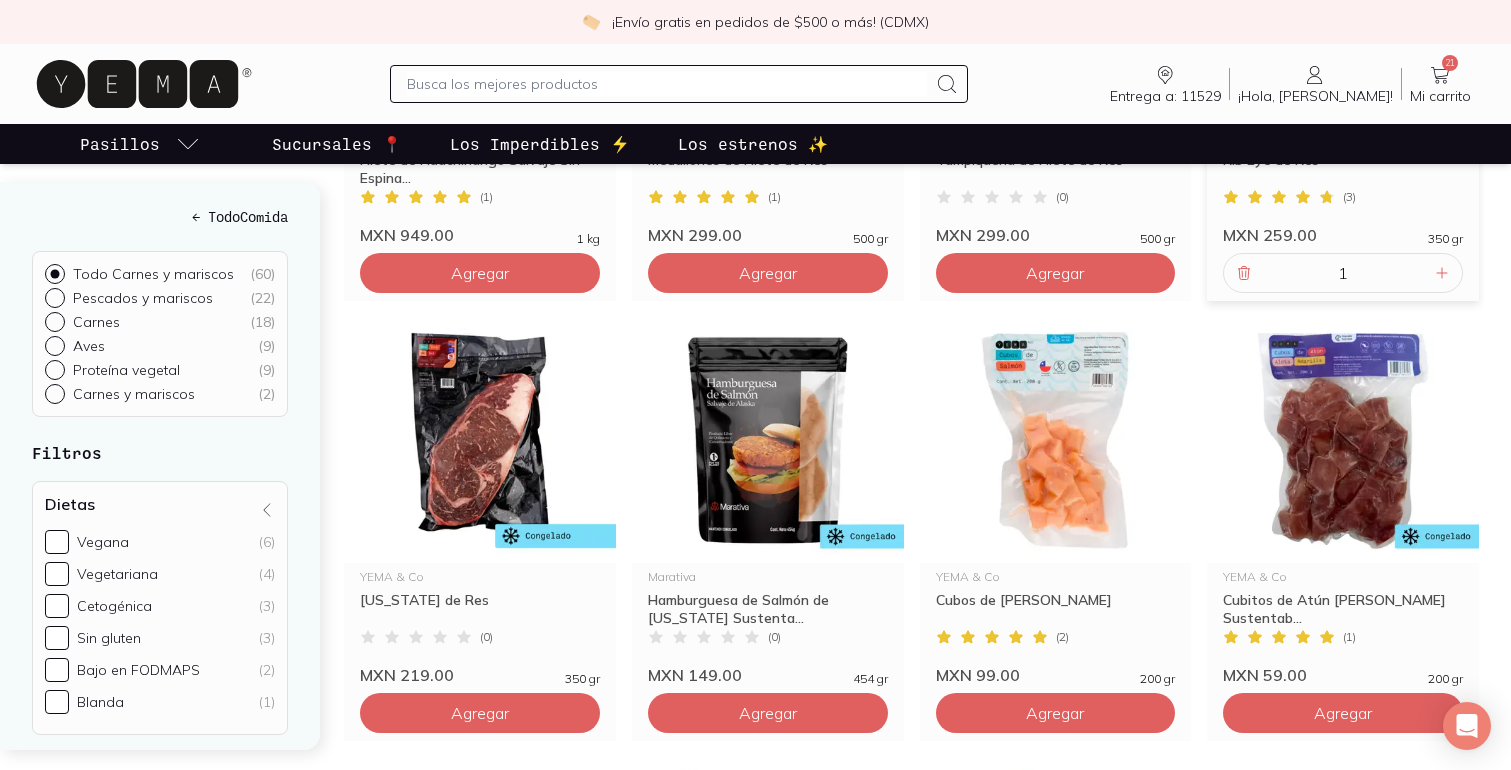 scroll, scrollTop: 1417, scrollLeft: 0, axis: vertical 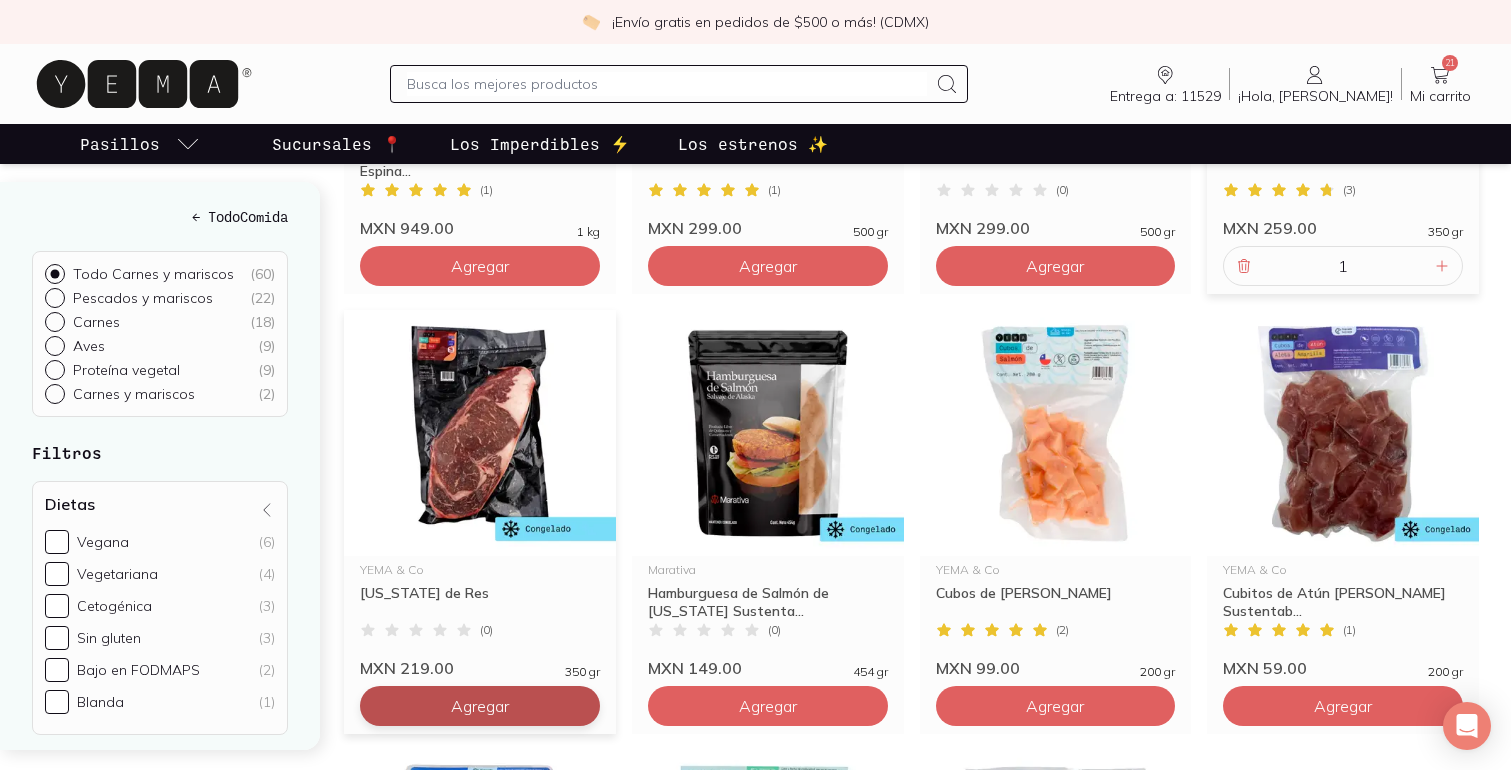 click on "Agregar" at bounding box center (480, -614) 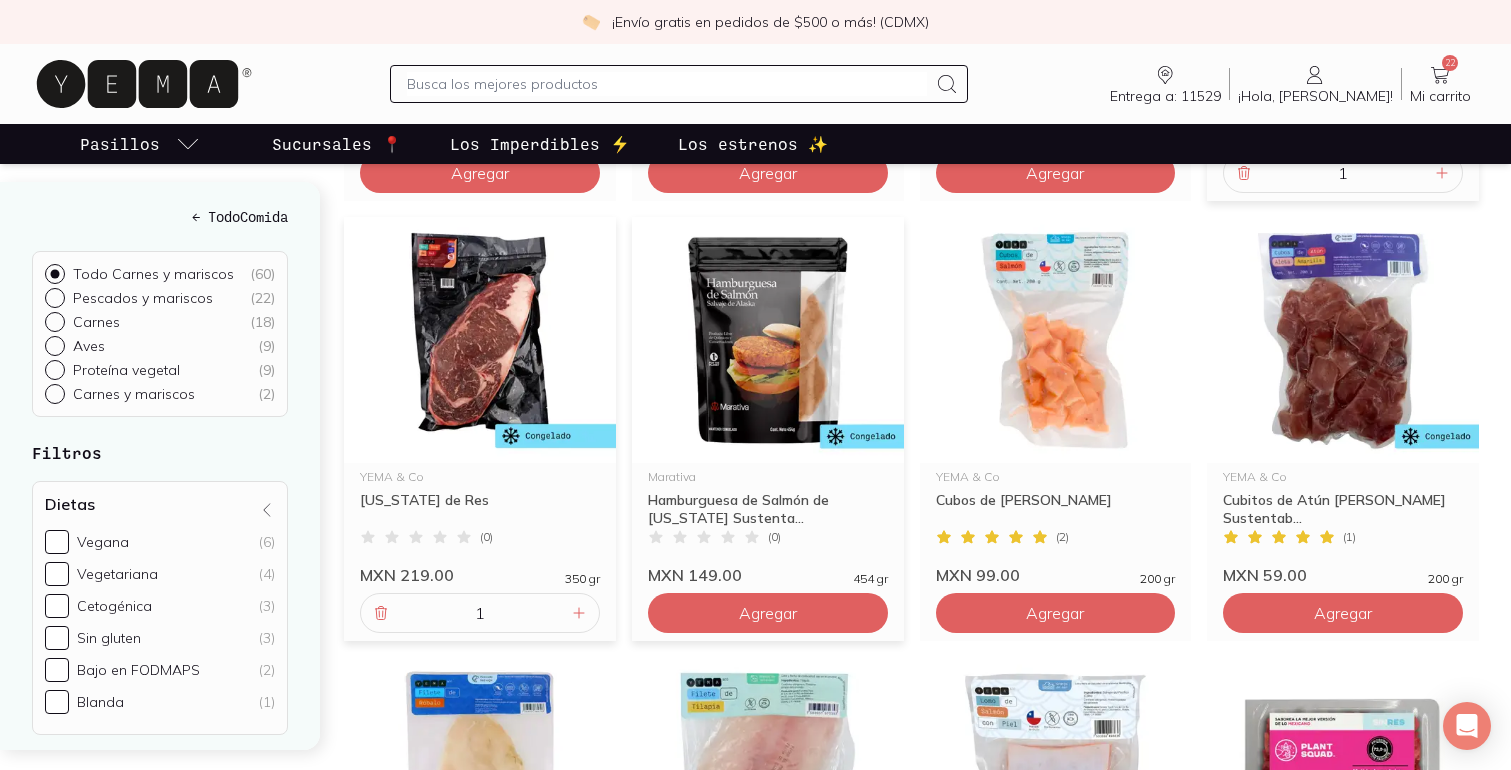 scroll, scrollTop: 1524, scrollLeft: 0, axis: vertical 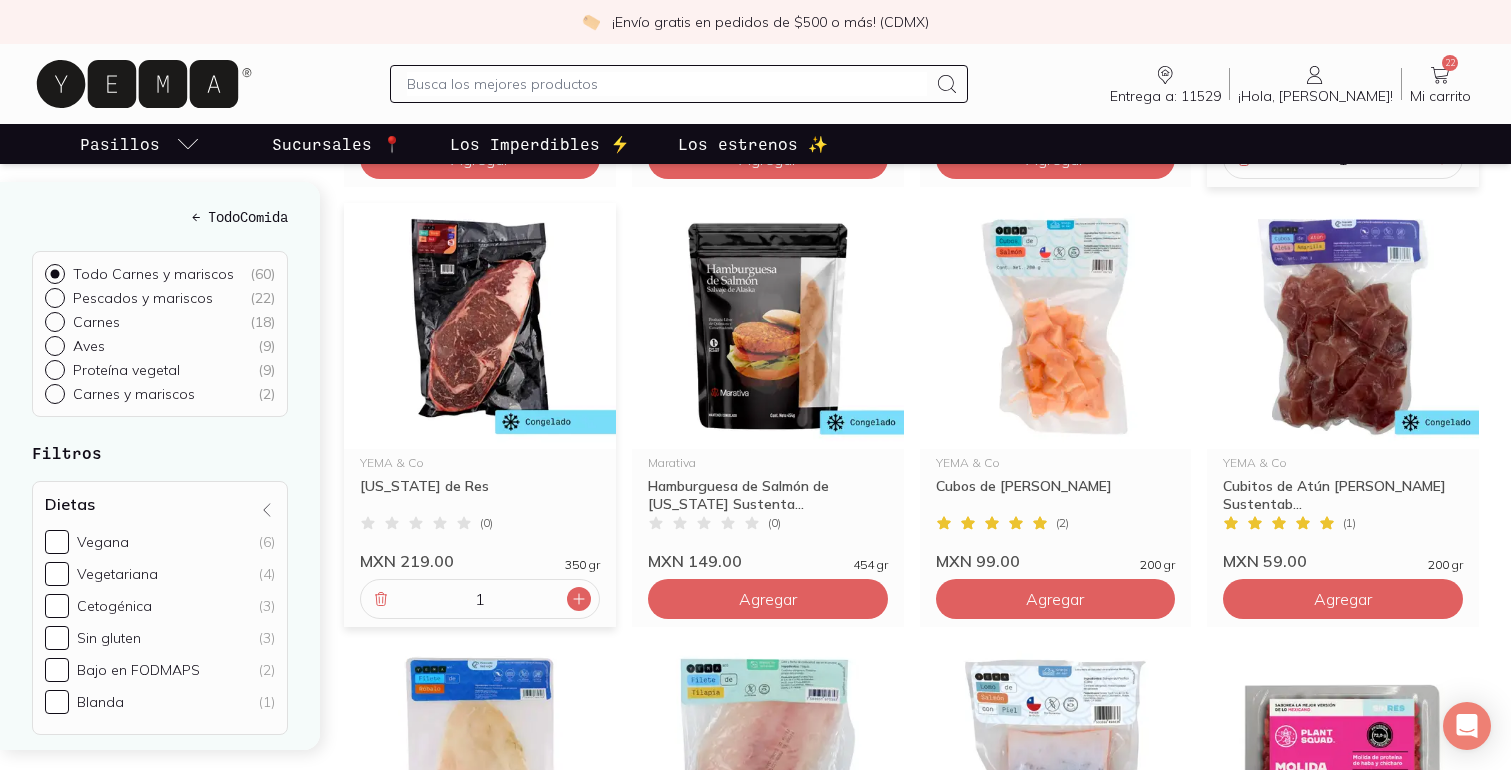 click 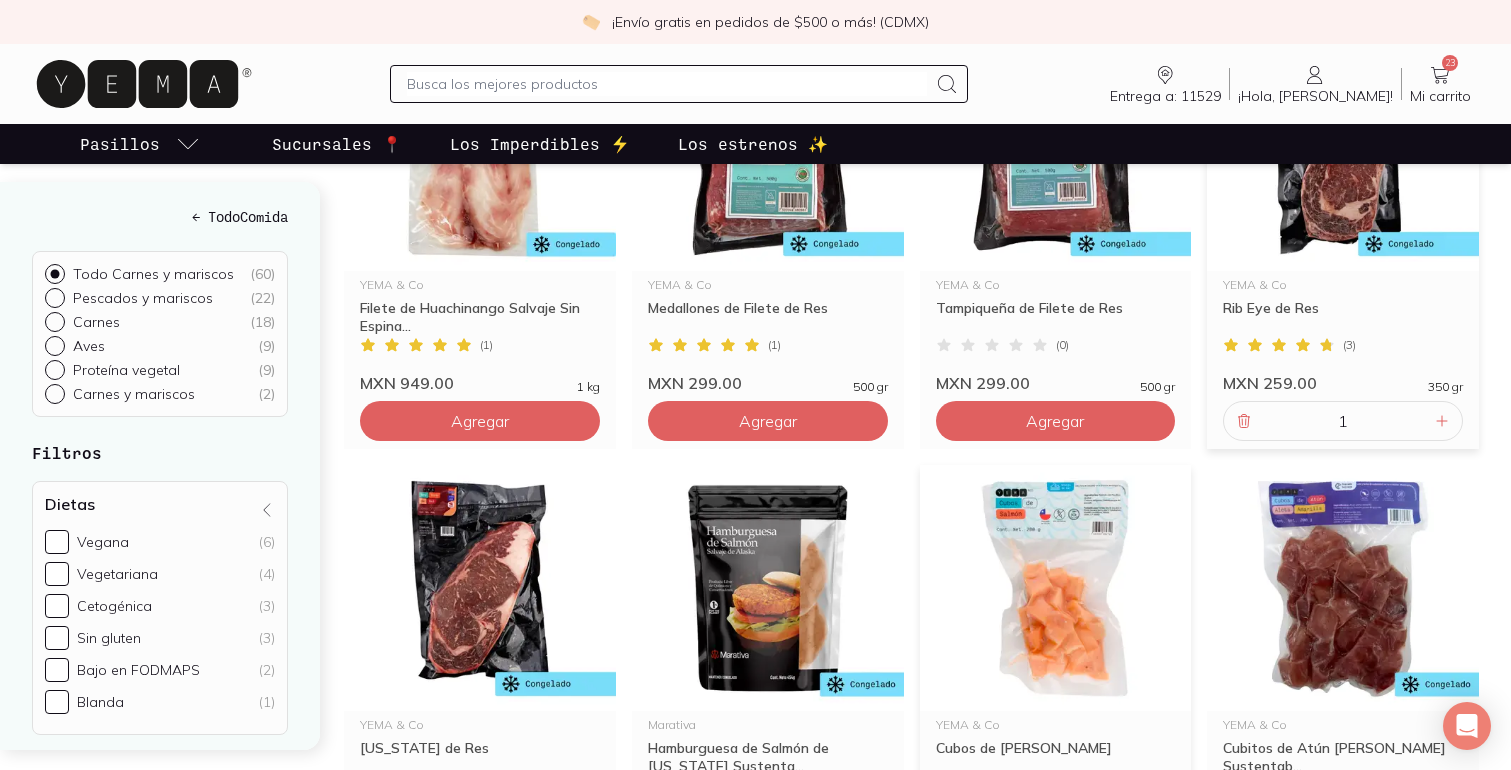 scroll, scrollTop: 1254, scrollLeft: 0, axis: vertical 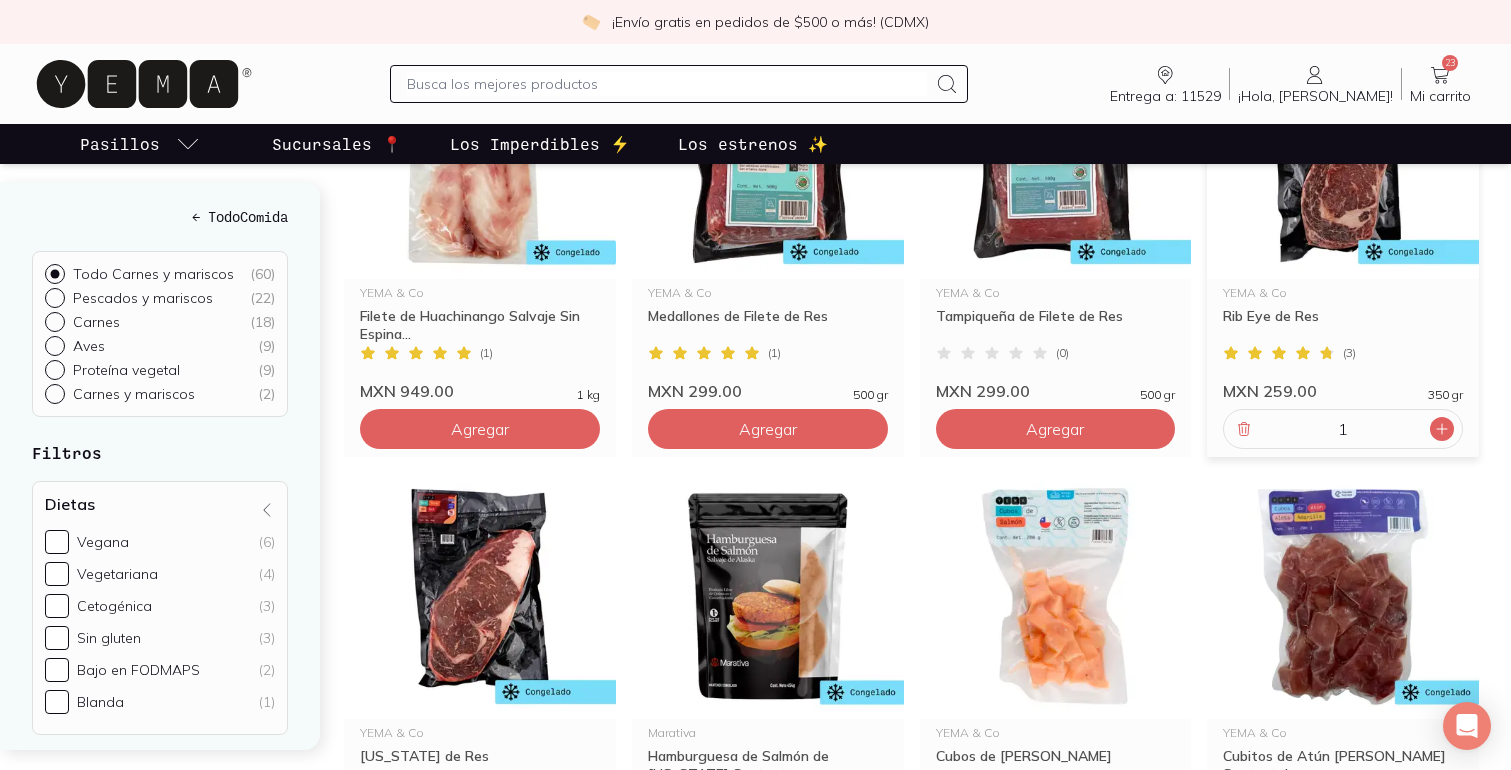 click 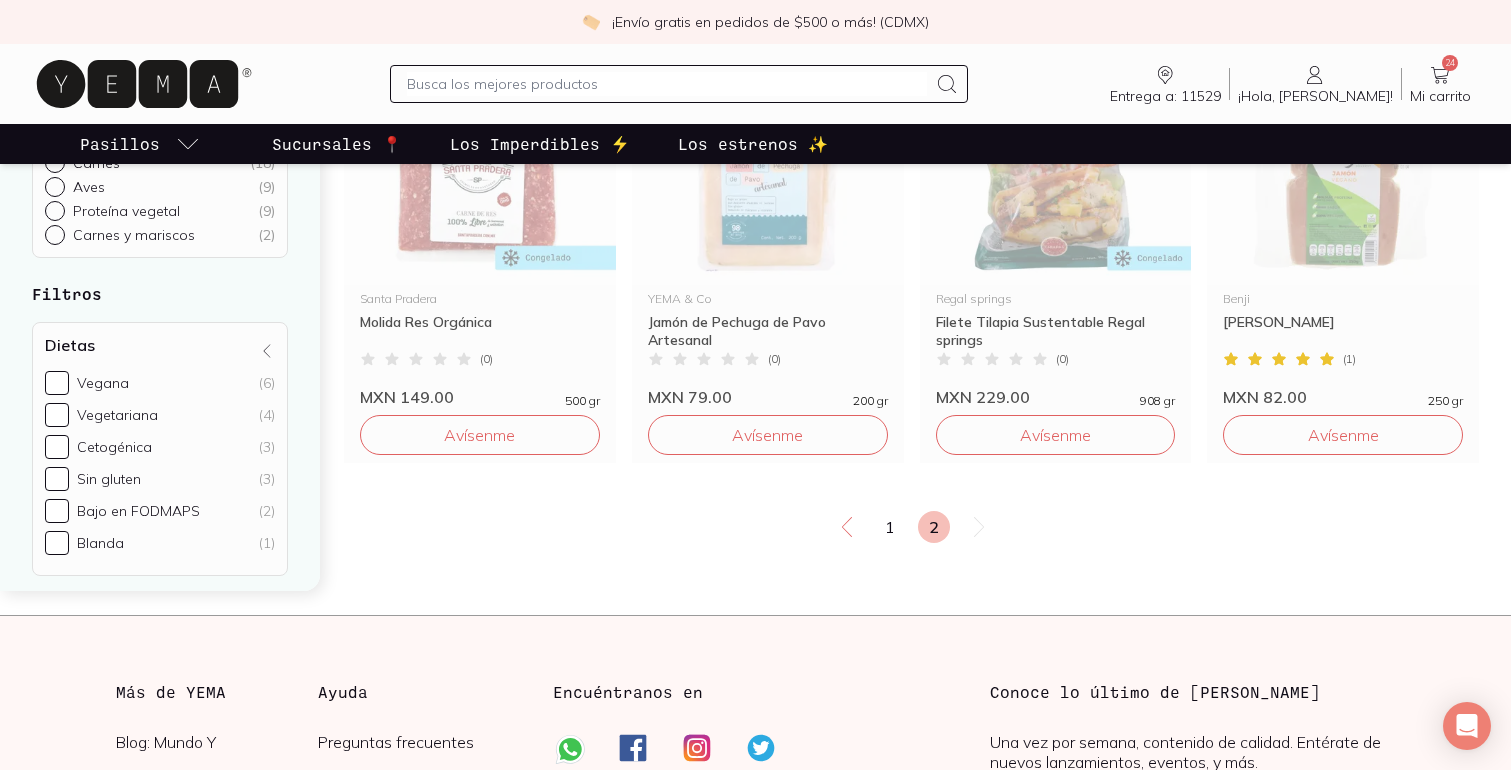 scroll, scrollTop: 3337, scrollLeft: 0, axis: vertical 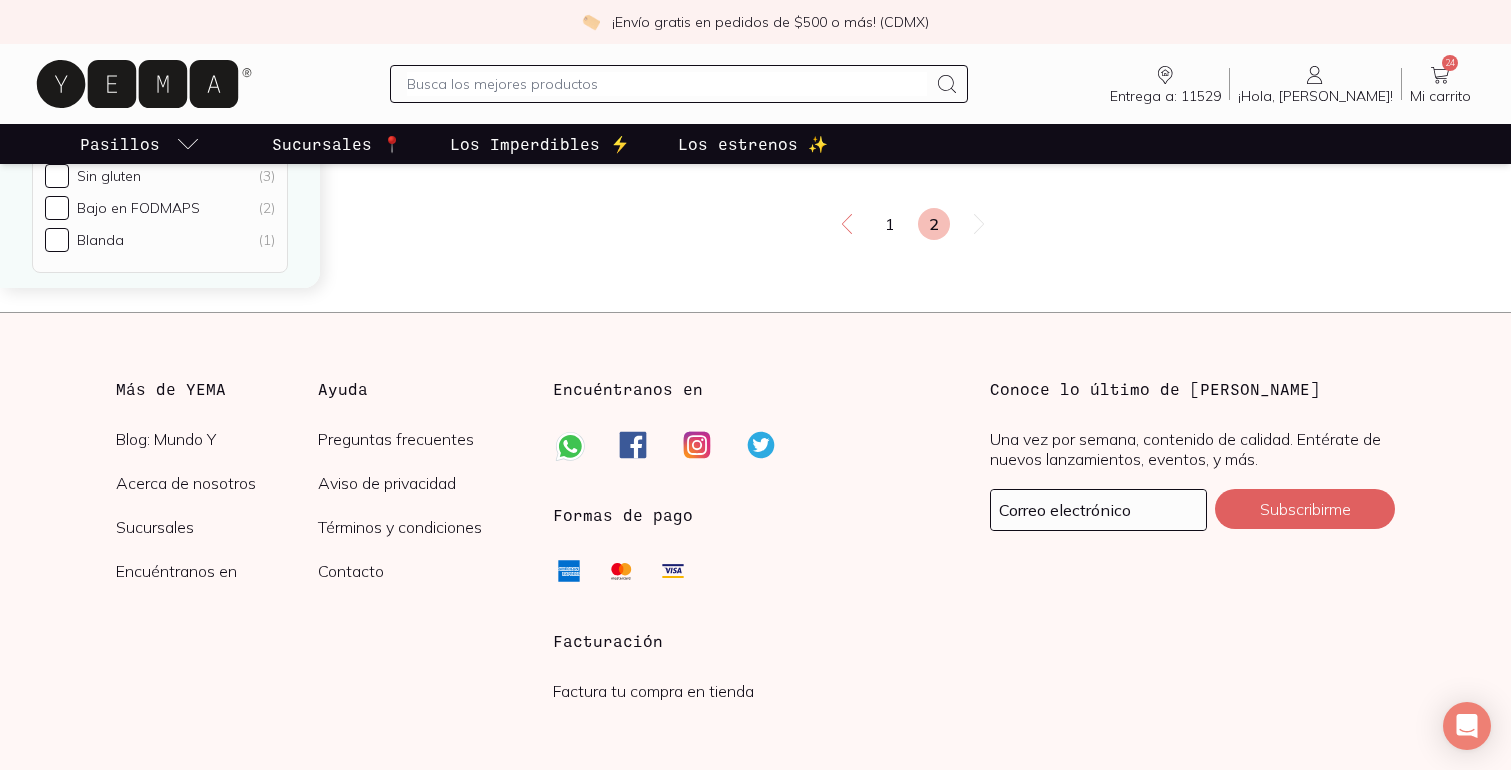 click on "Mi carrito" at bounding box center (1440, 96) 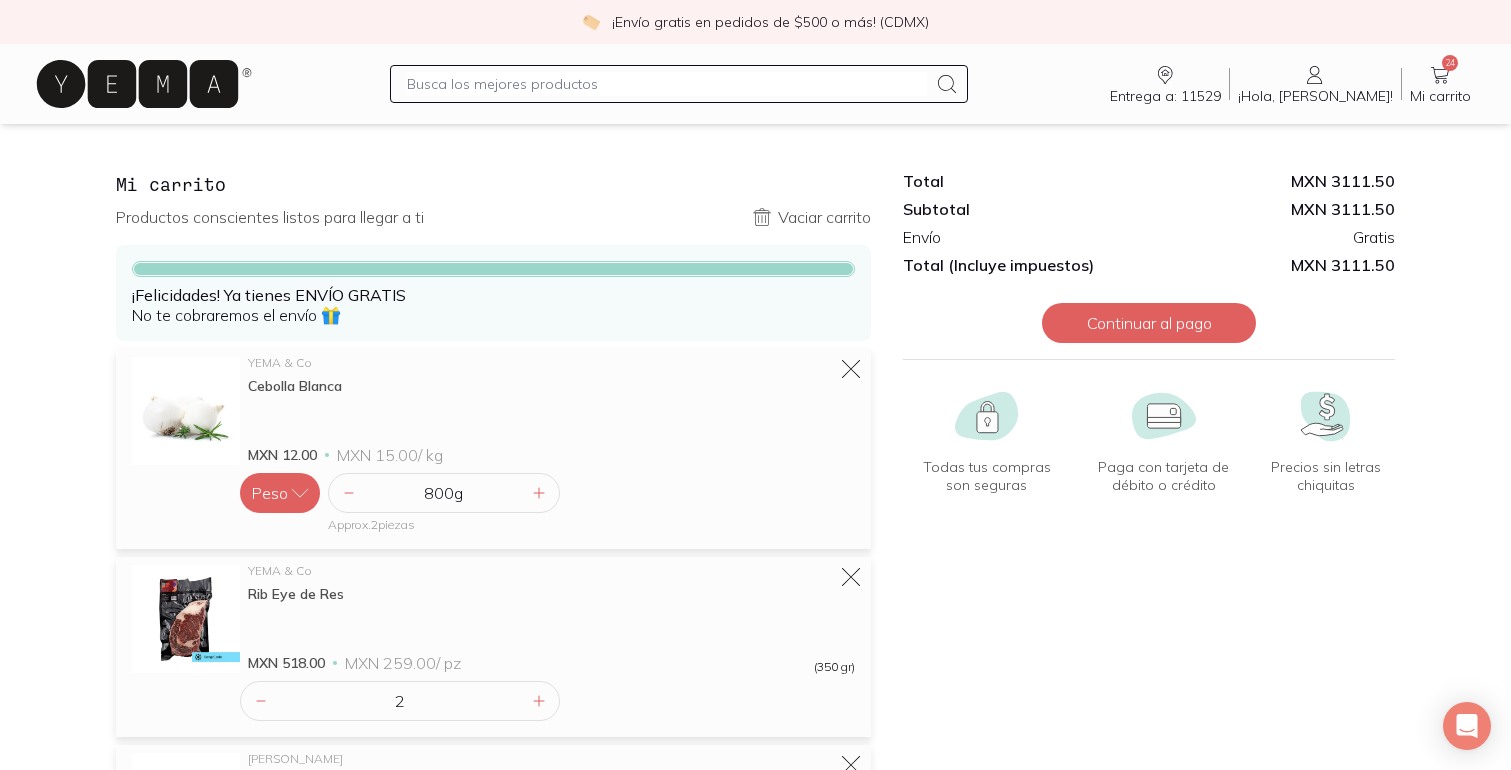 scroll, scrollTop: 0, scrollLeft: 0, axis: both 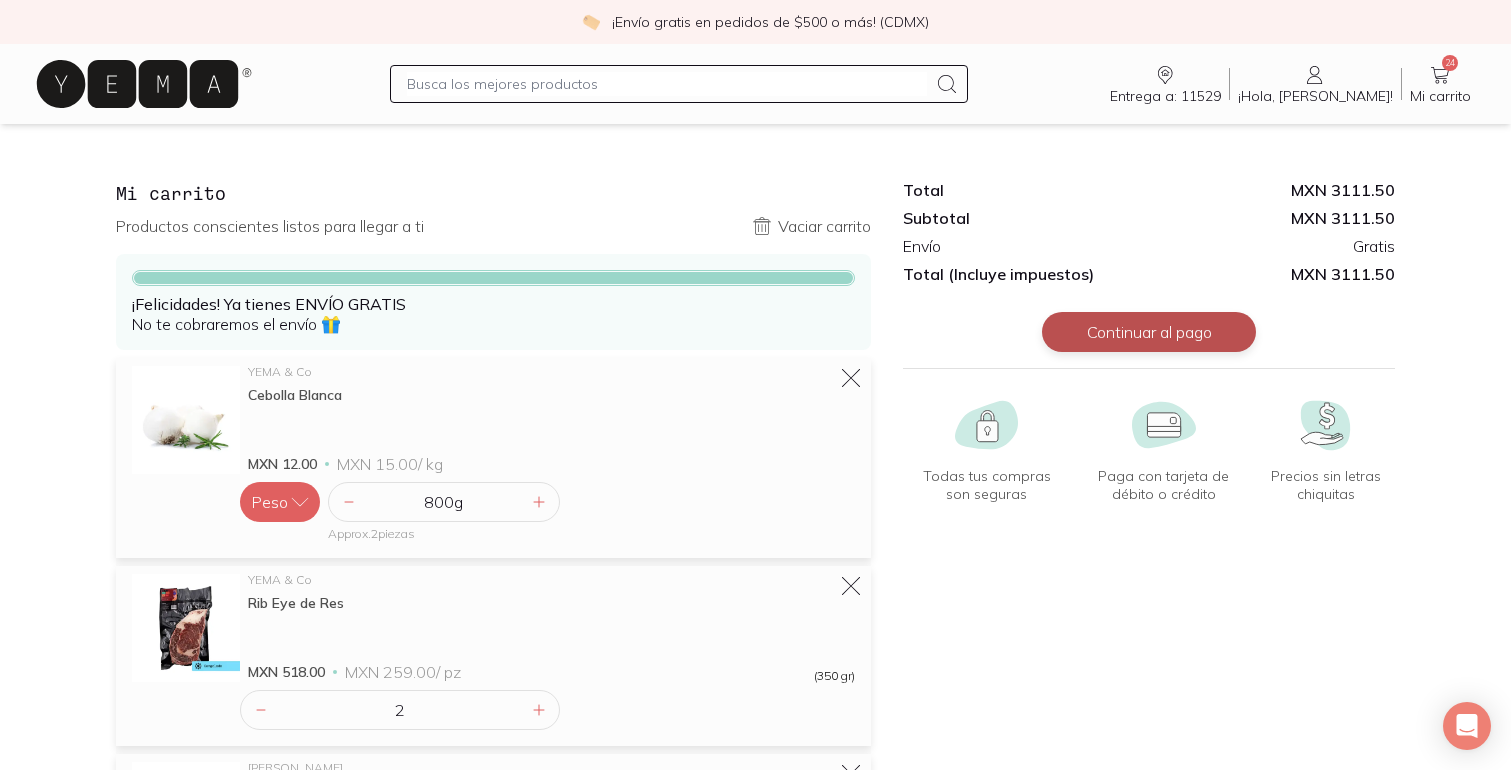 click on "Continuar al pago" at bounding box center (1149, 332) 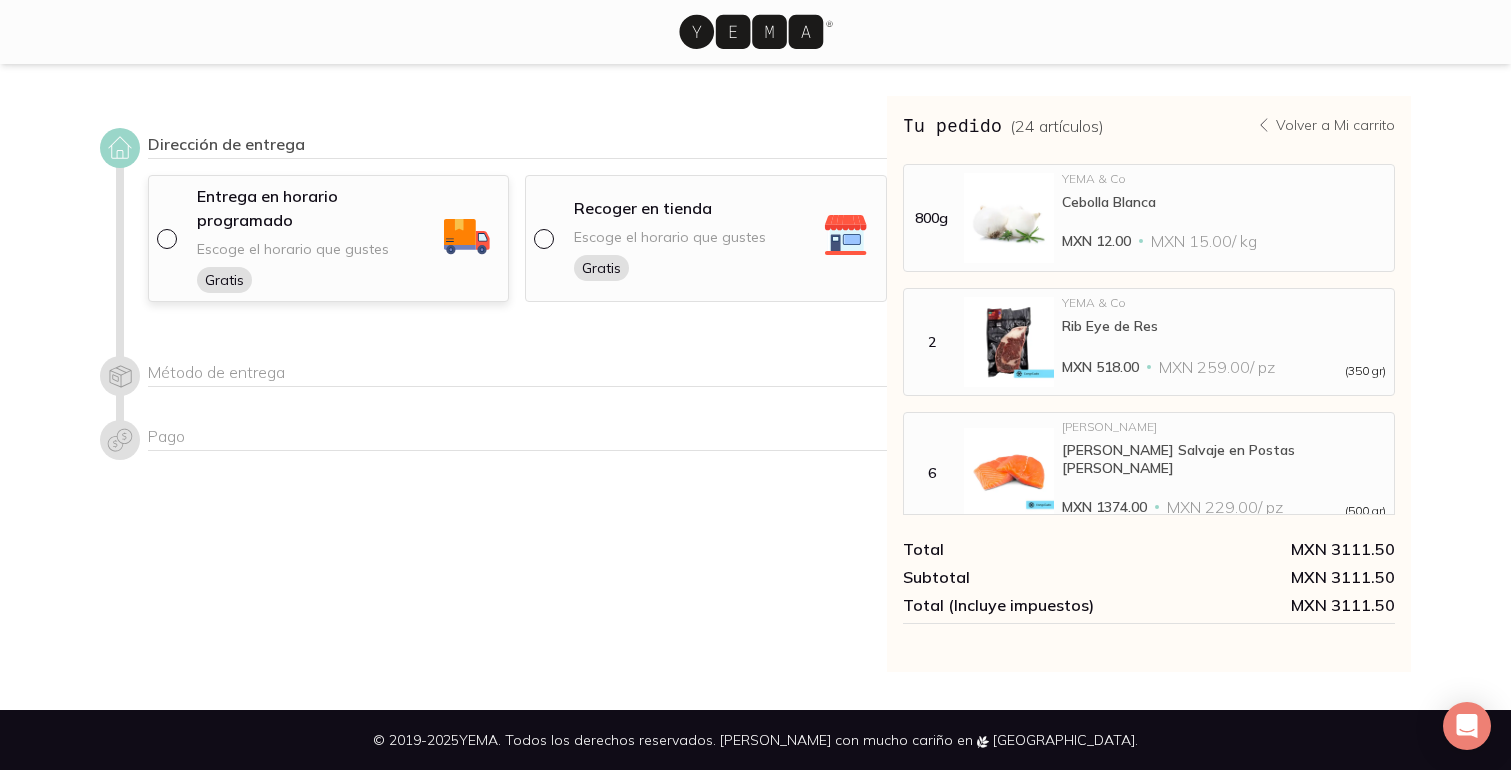 click at bounding box center [171, 239] 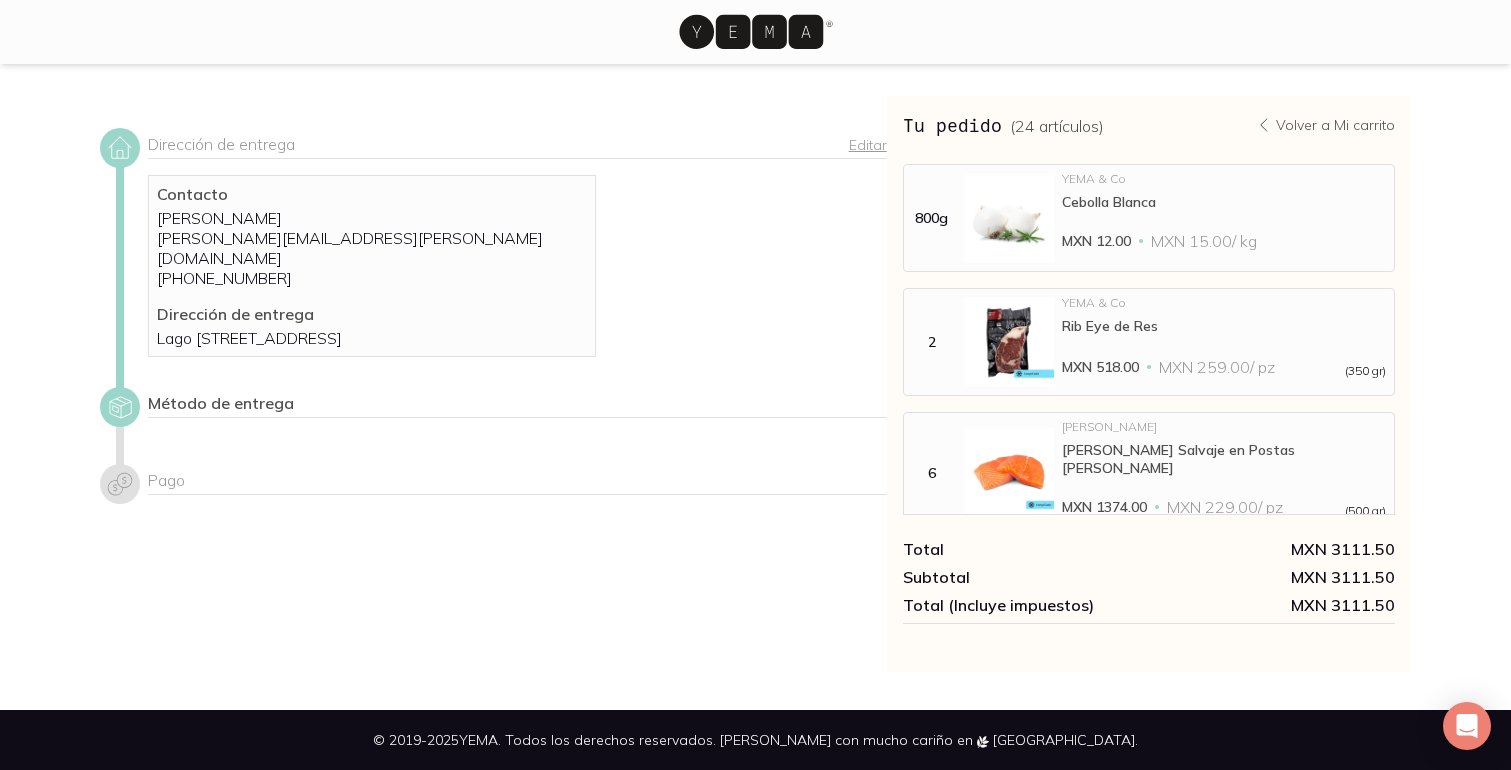 scroll, scrollTop: 1, scrollLeft: 0, axis: vertical 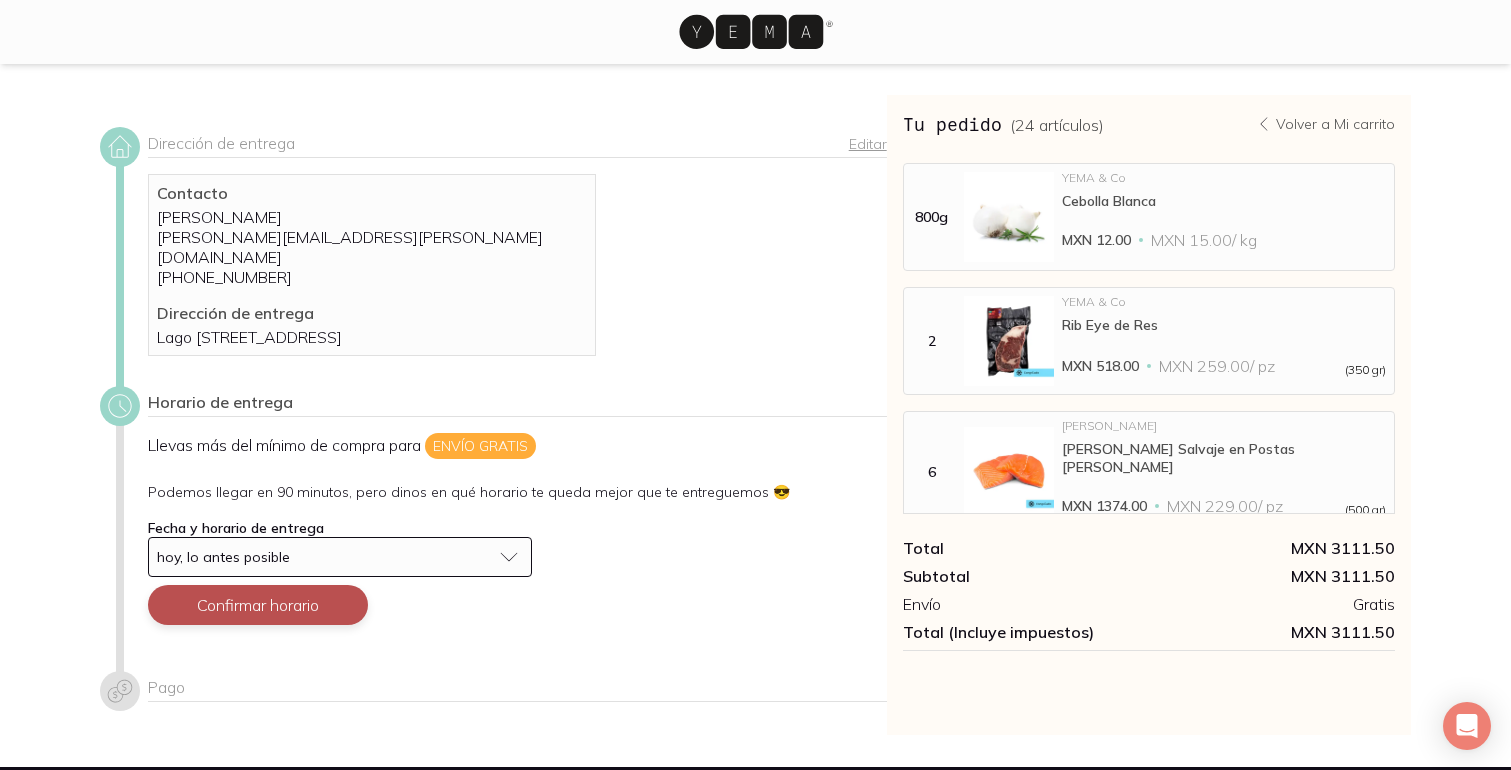 click on "Confirmar horario" at bounding box center [258, 605] 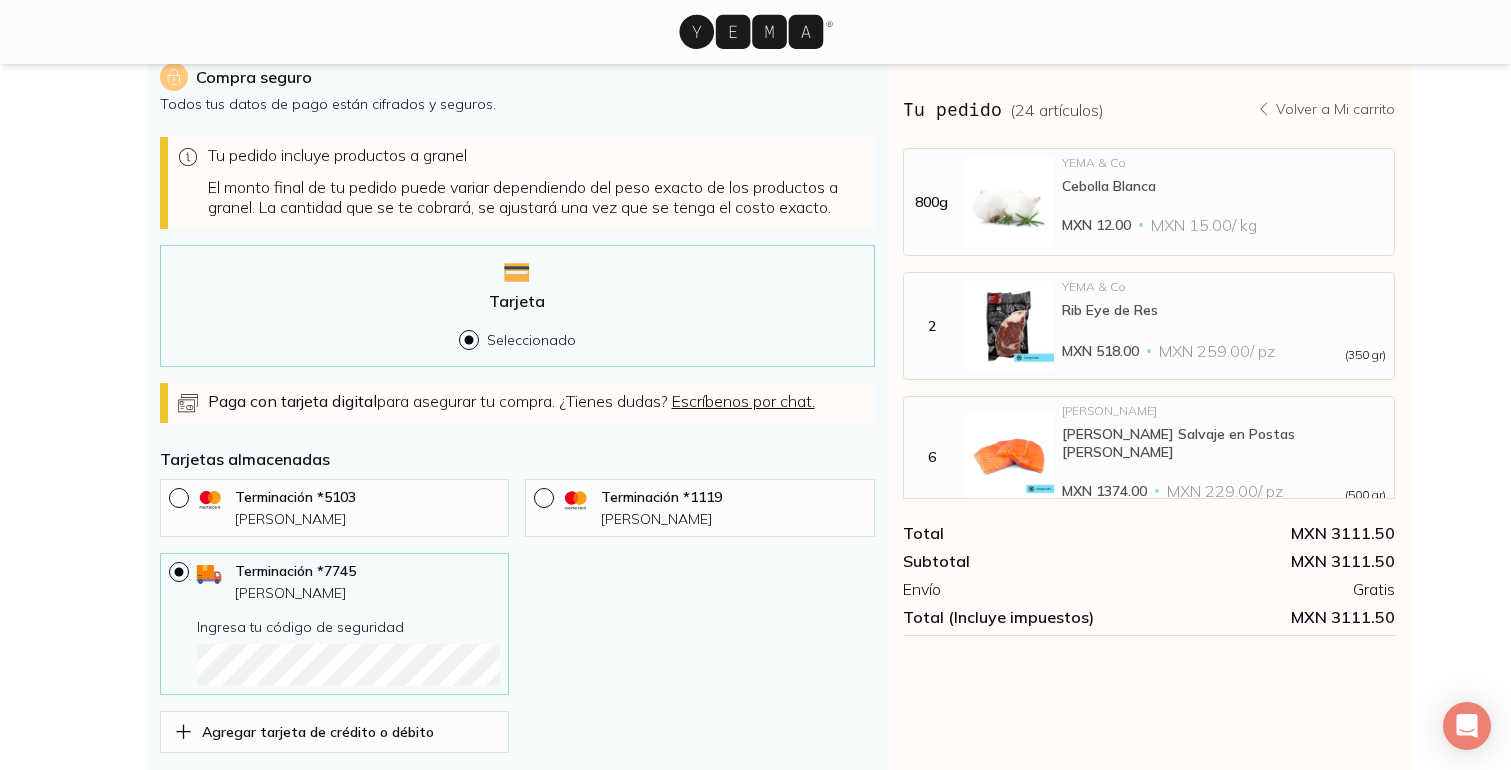 scroll, scrollTop: 727, scrollLeft: 0, axis: vertical 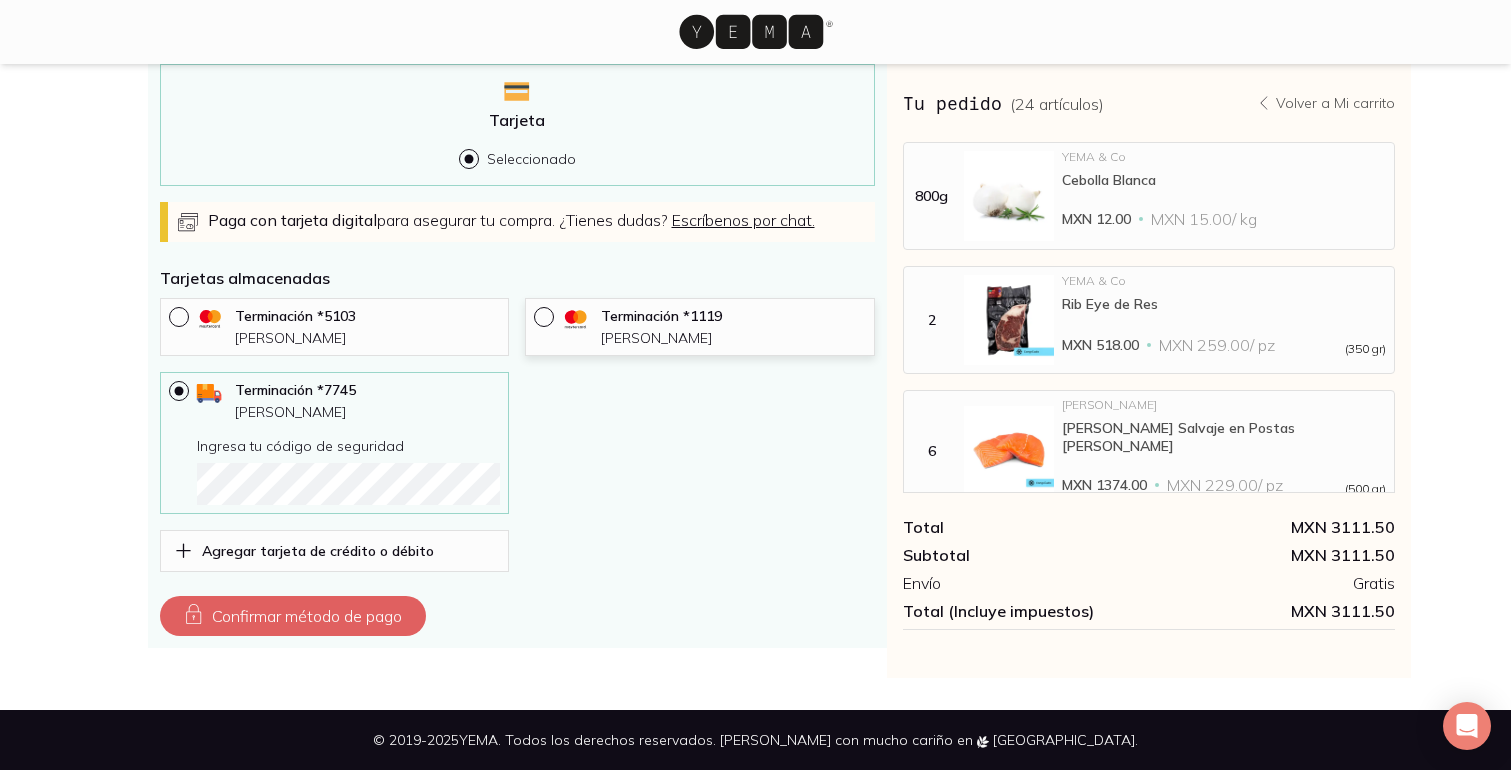 click at bounding box center [542, 315] 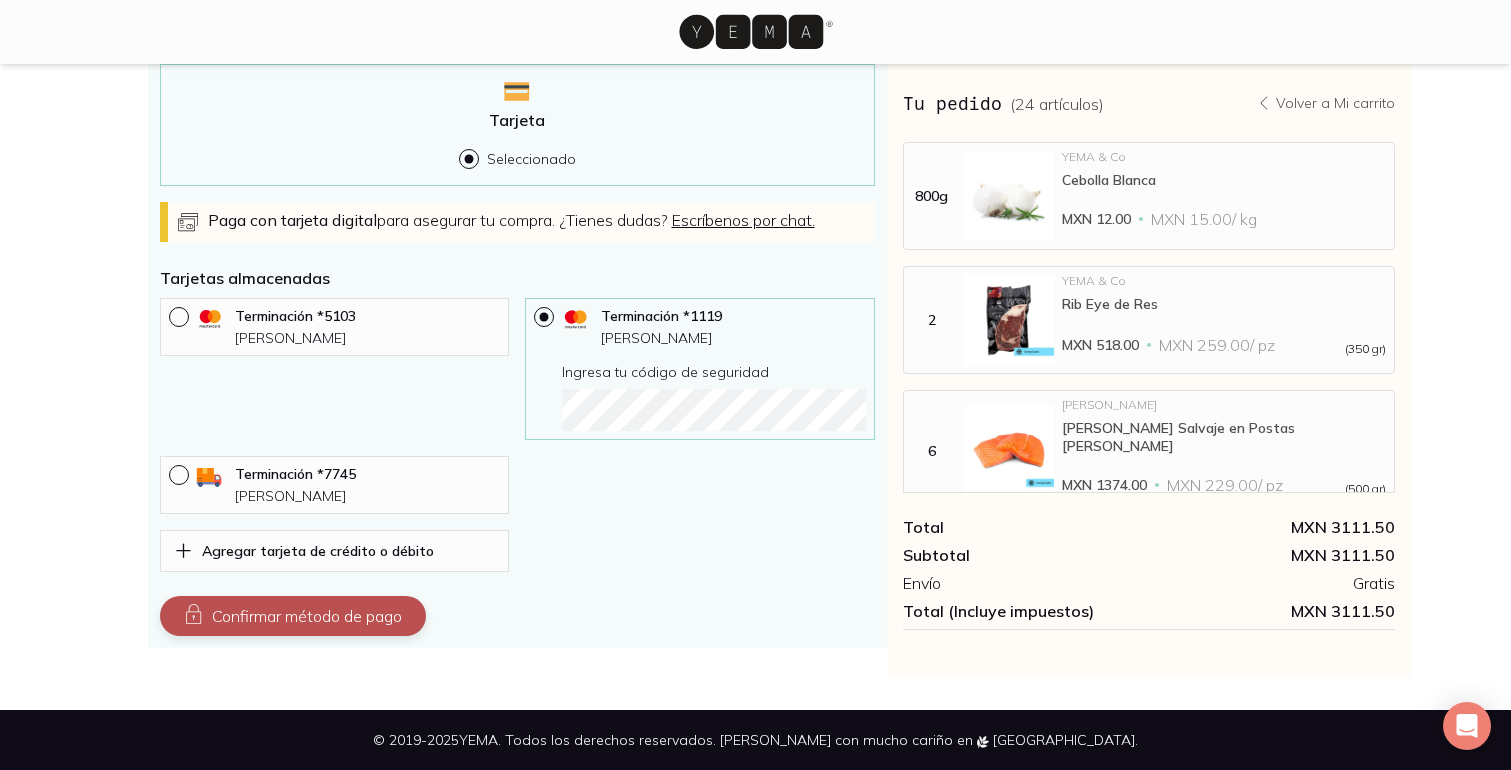 click on "Confirmar método de pago" at bounding box center [293, 616] 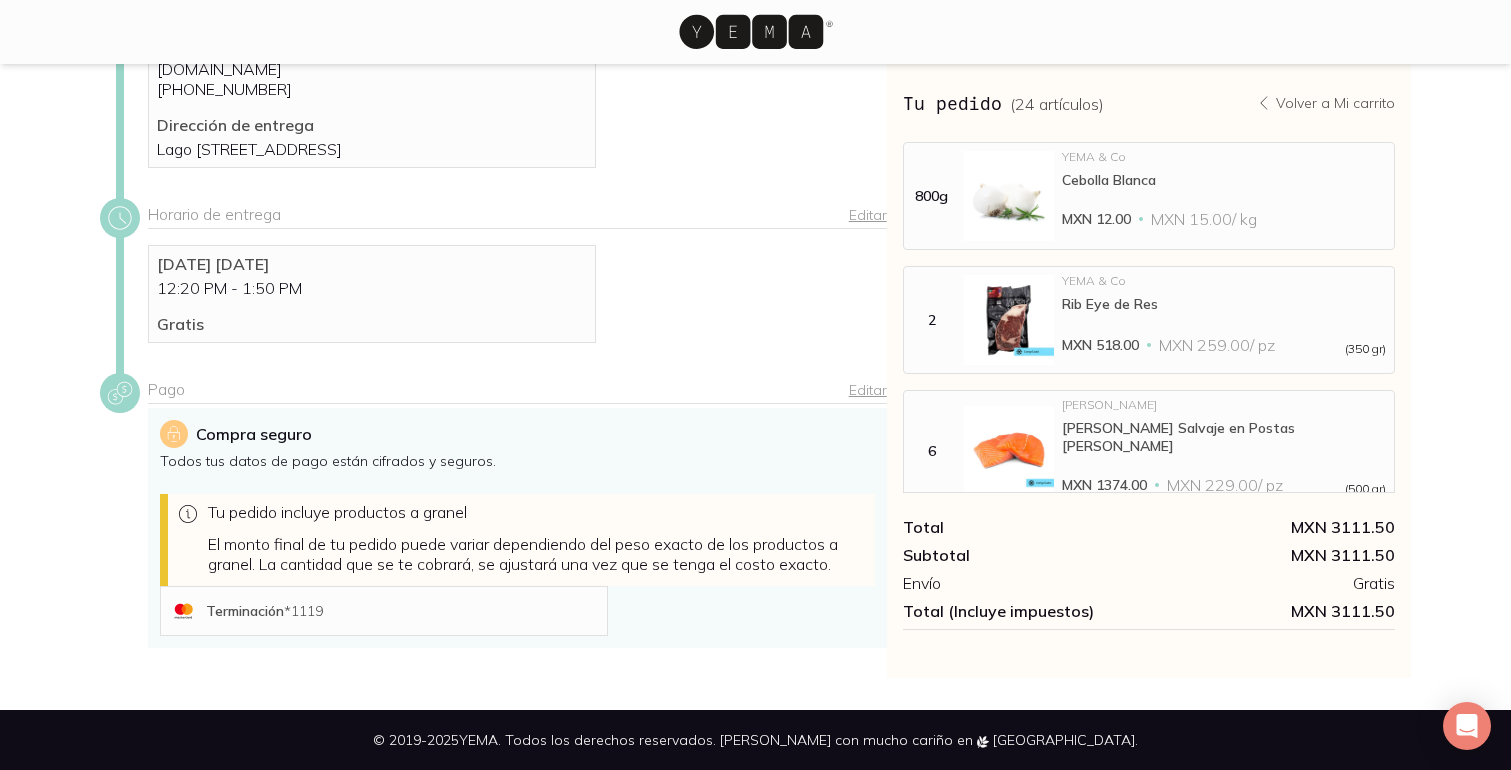 scroll, scrollTop: 409, scrollLeft: 0, axis: vertical 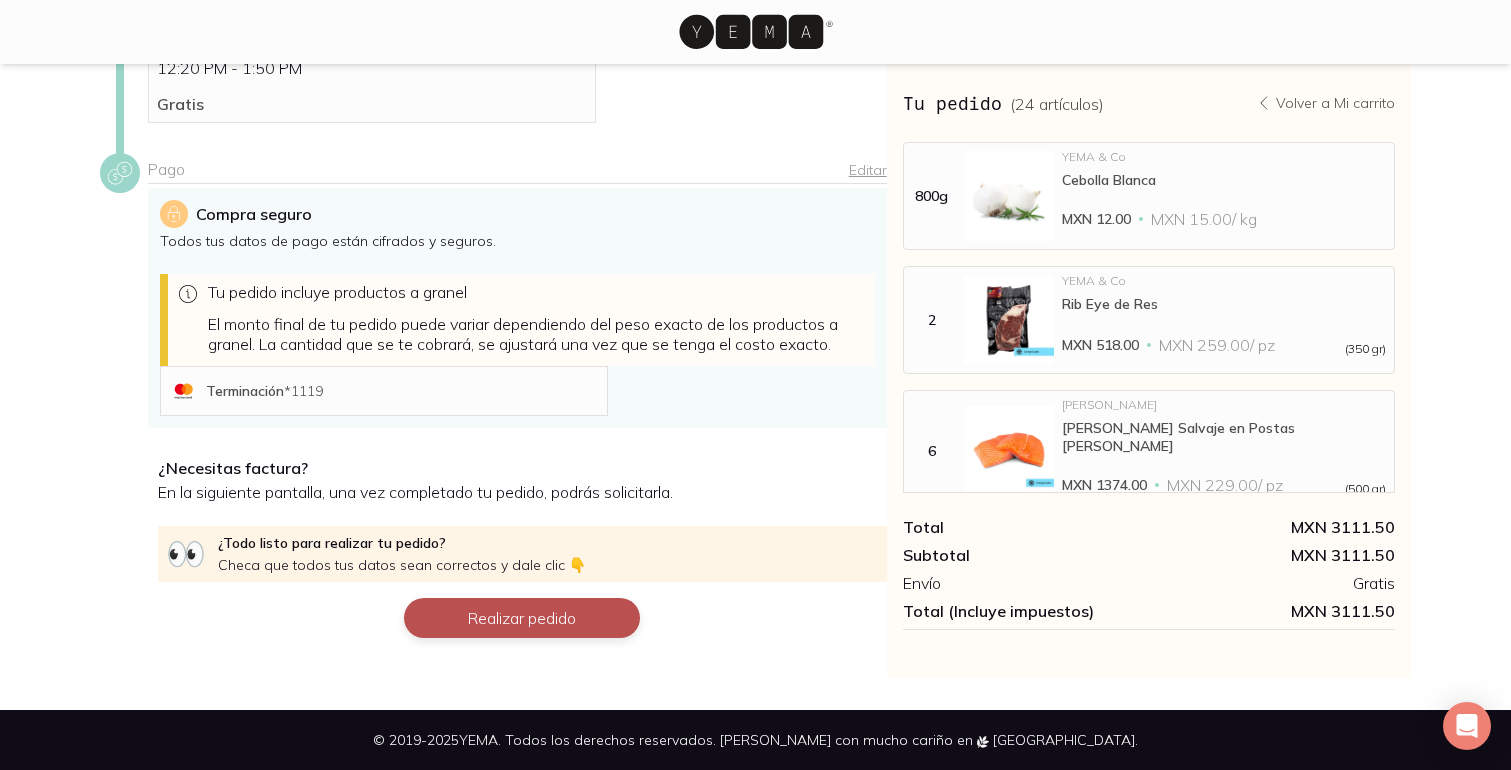 click on "Realizar pedido" at bounding box center (522, 618) 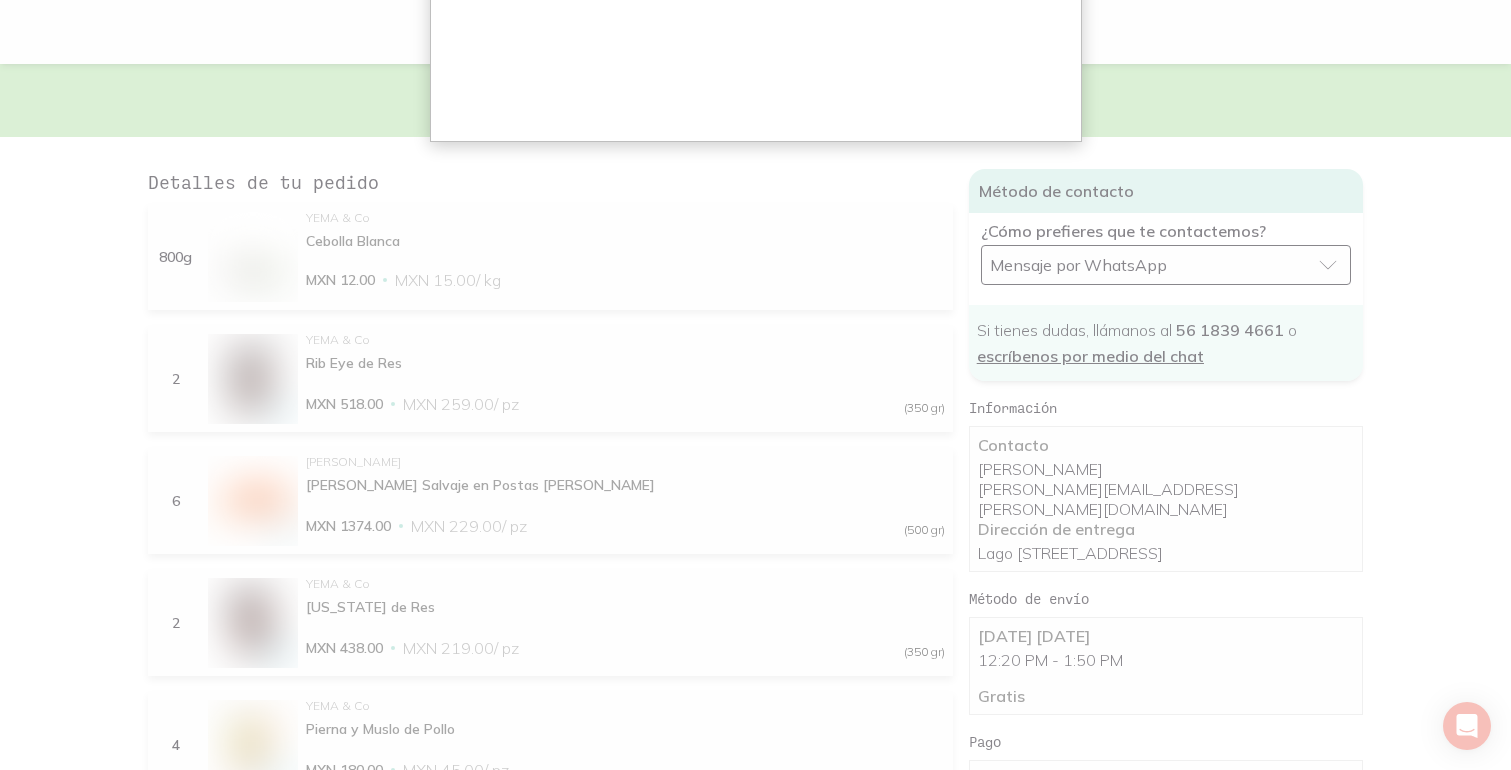 scroll, scrollTop: 0, scrollLeft: 0, axis: both 